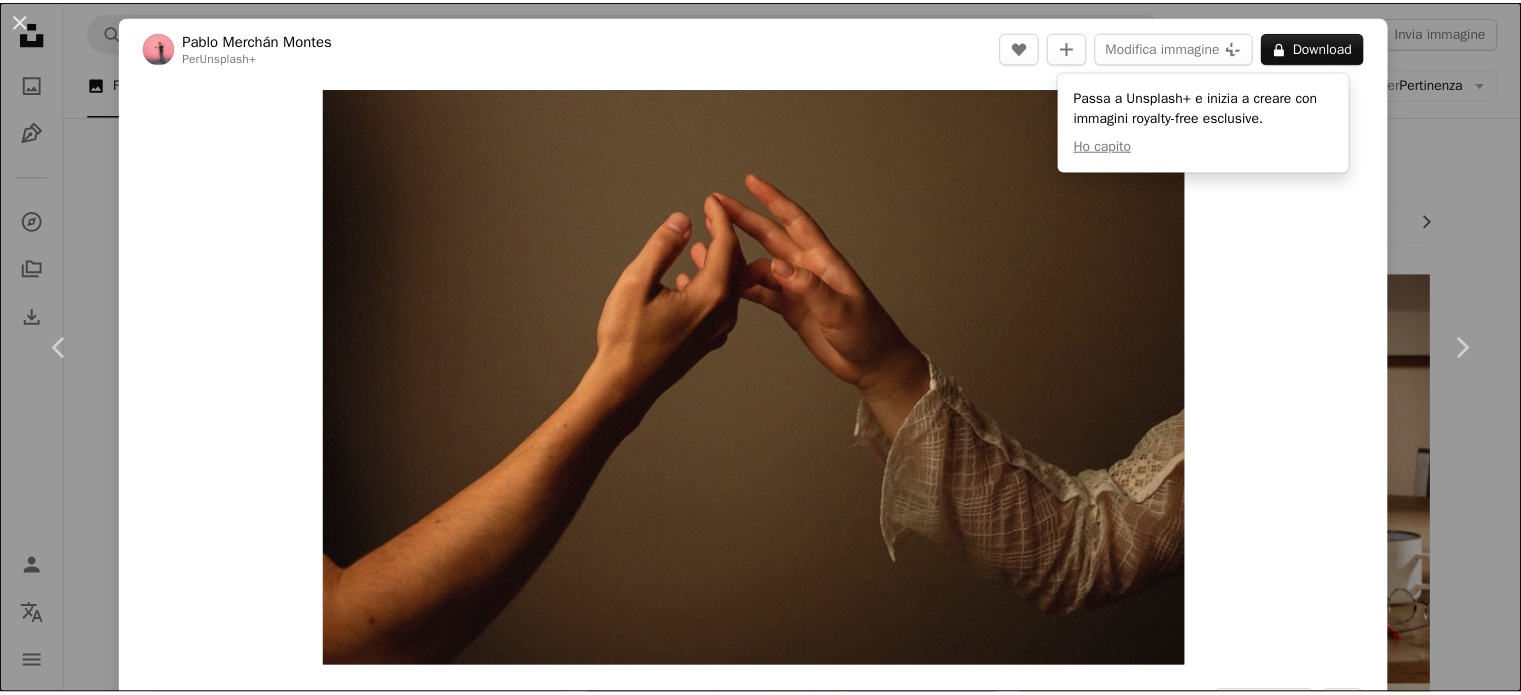 scroll, scrollTop: 2000, scrollLeft: 0, axis: vertical 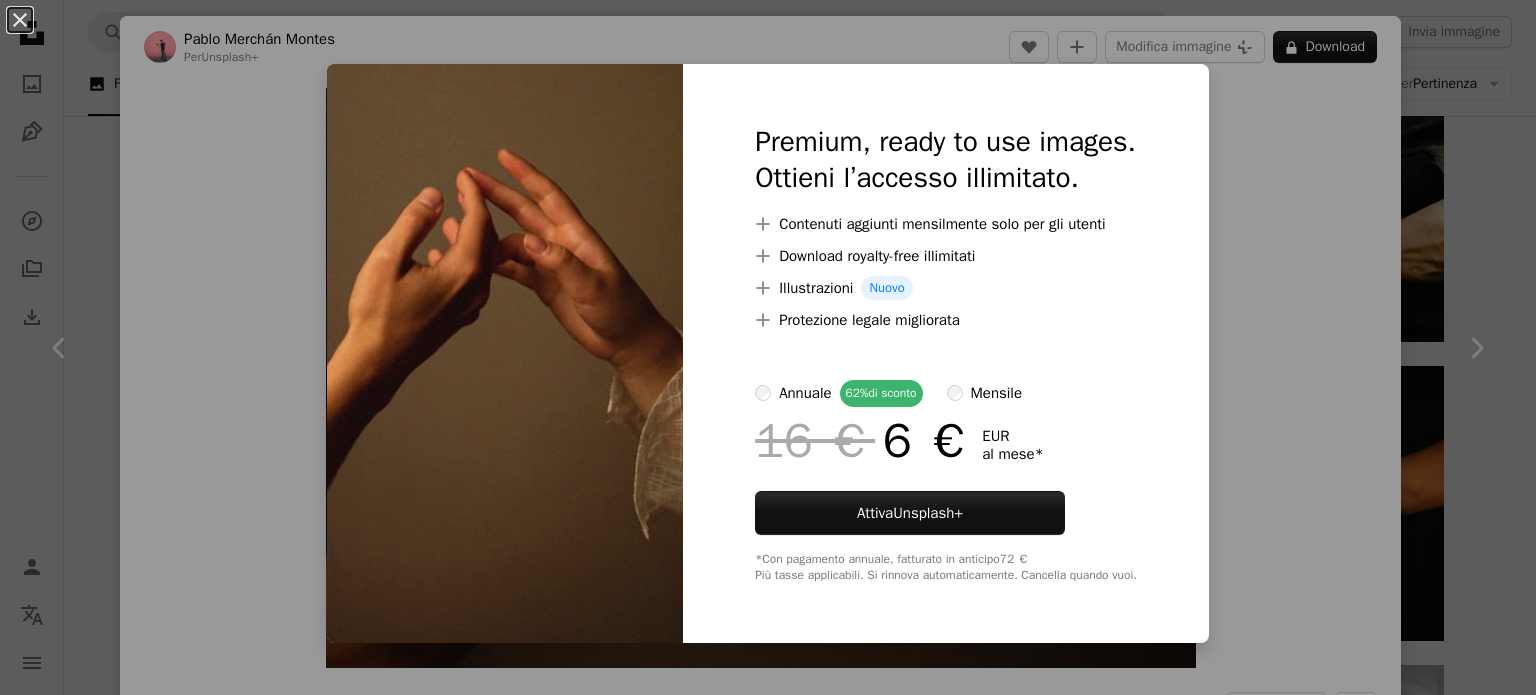 click on "An X shape Premium, ready to use images. Ottieni l’accesso illimitato. A plus sign Contenuti aggiunti mensilmente solo per gli utenti A plus sign Download royalty-free illimitati A plus sign Illustrazioni  Nuovo A plus sign Protezione legale migliorata annuale 62%  di sconto mensile 16 €   6 € EUR al mese * Attiva  Unsplash+ *Con pagamento annuale, fatturato in anticipo  72 € Più tasse applicabili. Si rinnova automaticamente. Cancella quando vuoi." at bounding box center (768, 347) 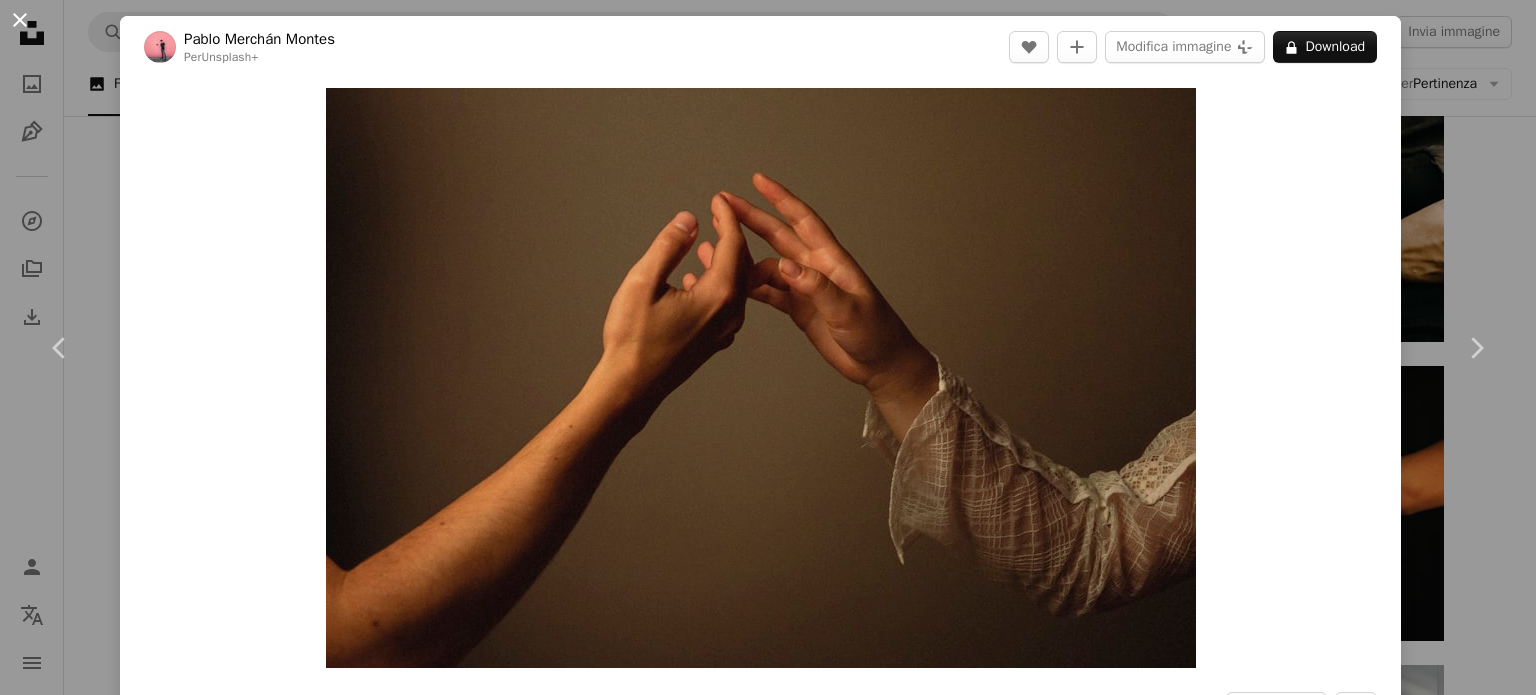 click on "An X shape" at bounding box center (20, 20) 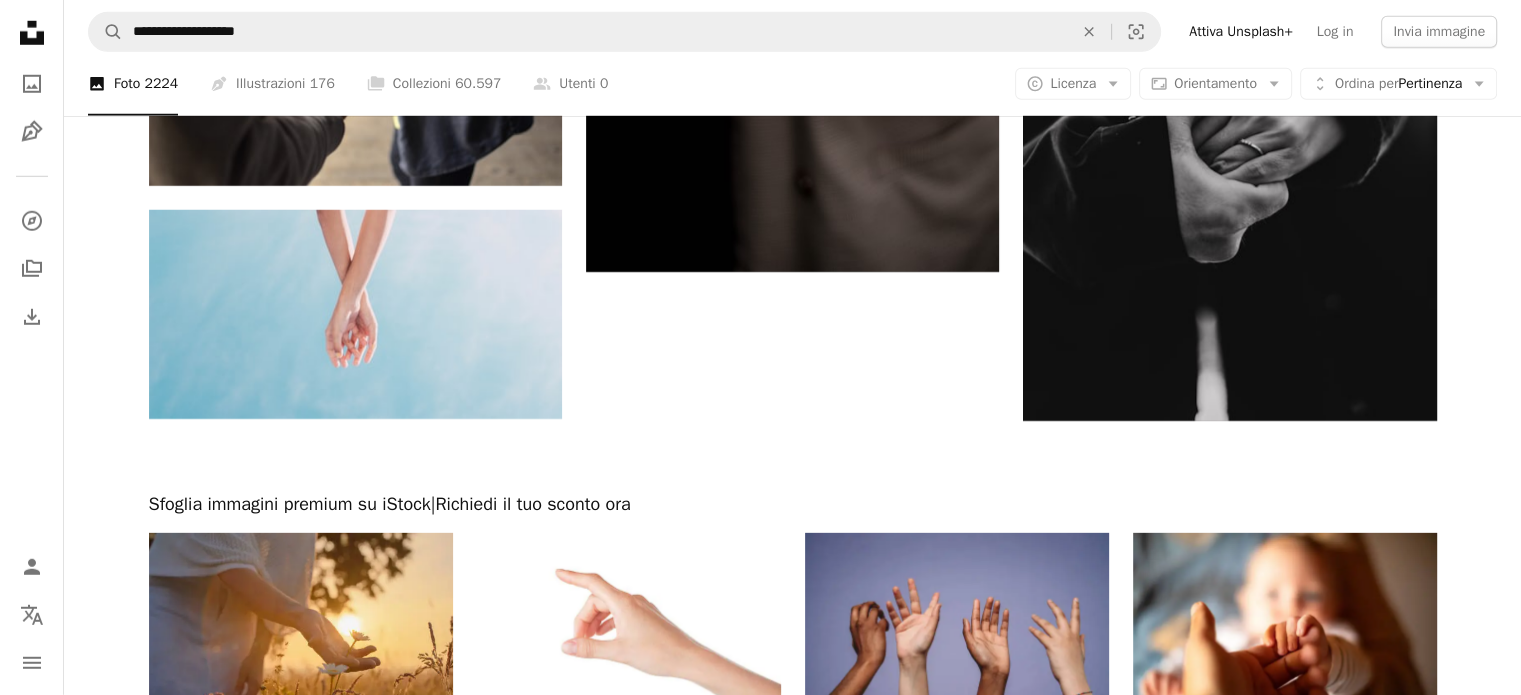 scroll, scrollTop: 5900, scrollLeft: 0, axis: vertical 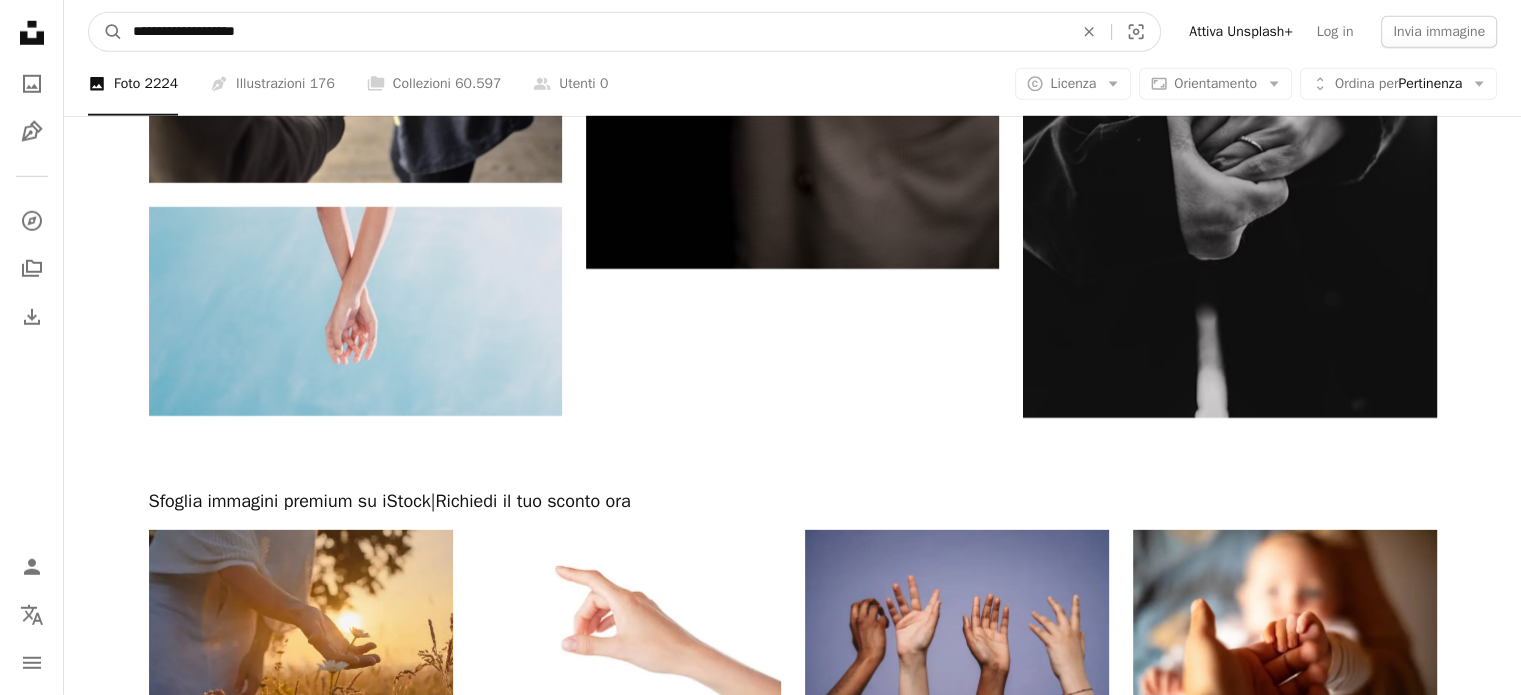 drag, startPoint x: 165, startPoint y: 33, endPoint x: 84, endPoint y: 39, distance: 81.22192 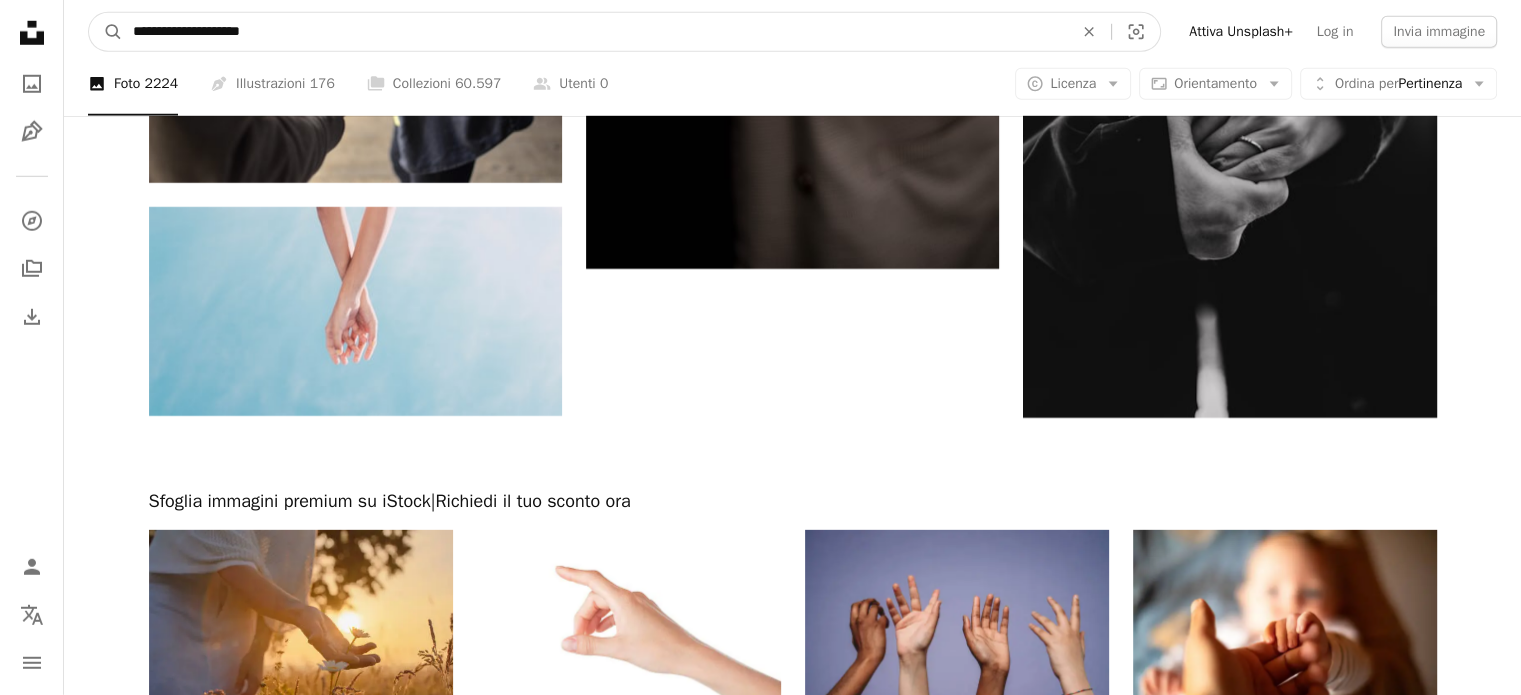 type on "**********" 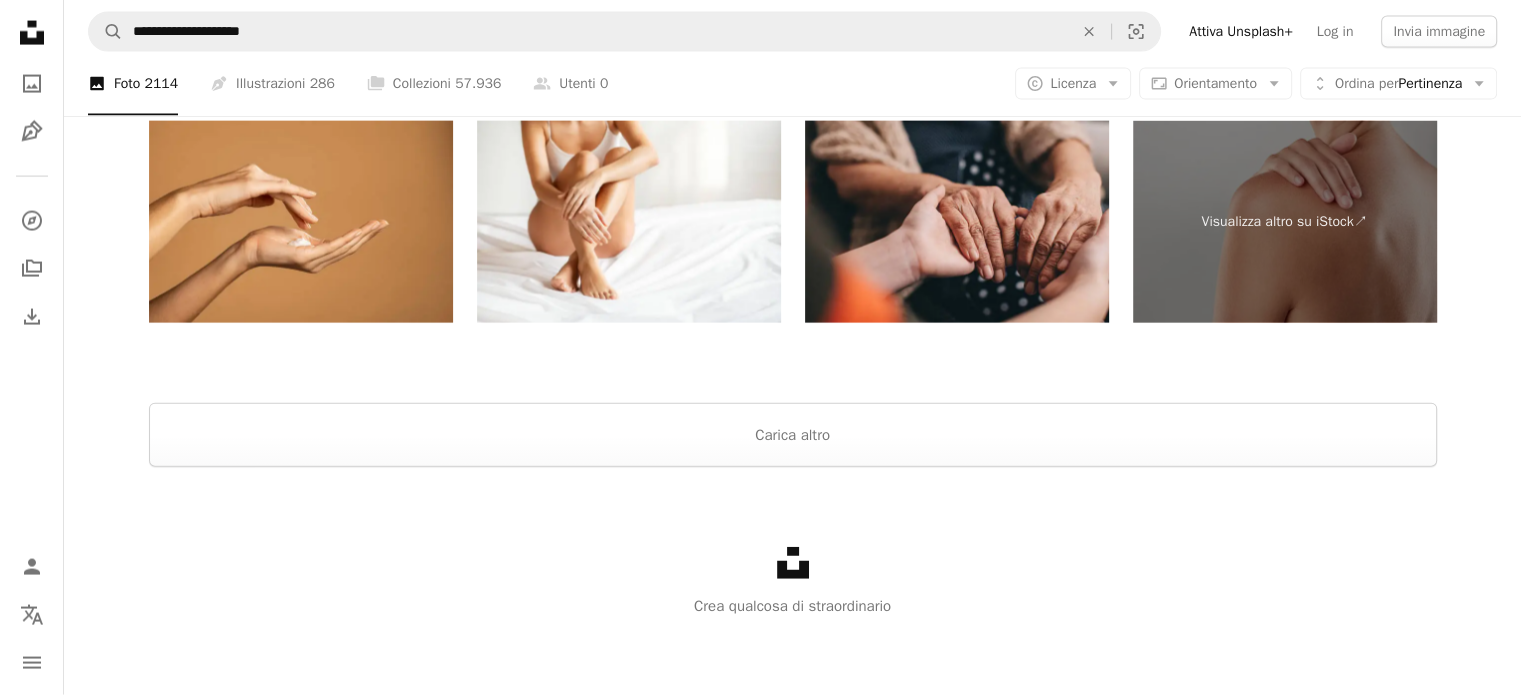 scroll, scrollTop: 4400, scrollLeft: 0, axis: vertical 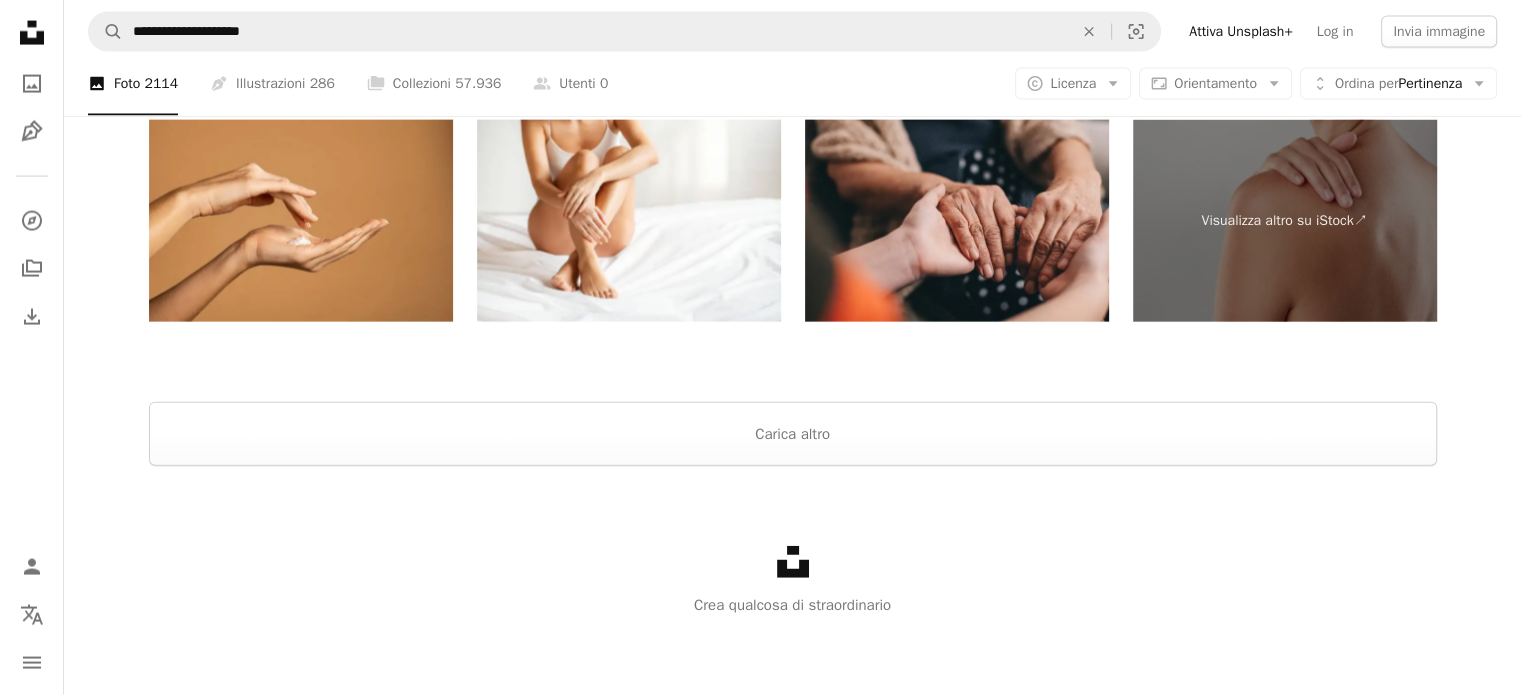 click at bounding box center (792, 378) 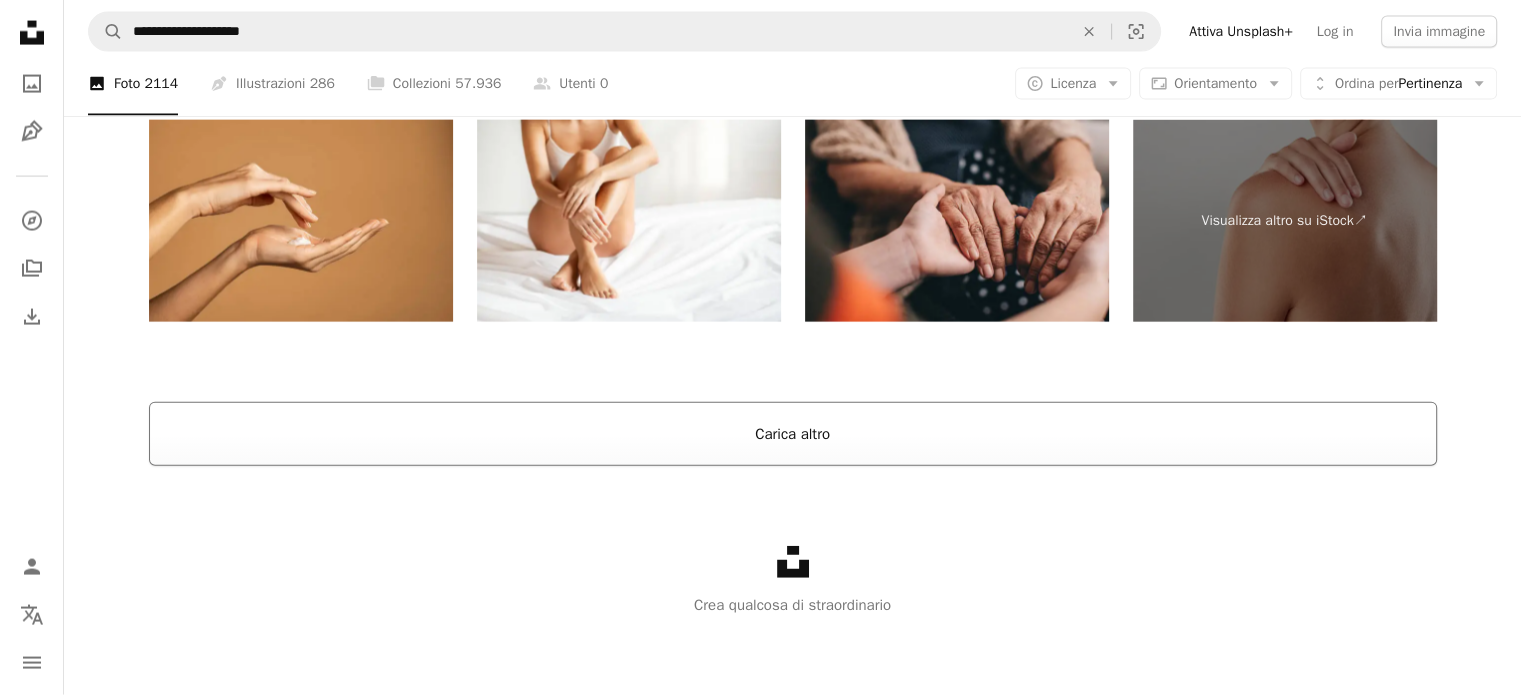 click on "Carica altro" at bounding box center (793, 434) 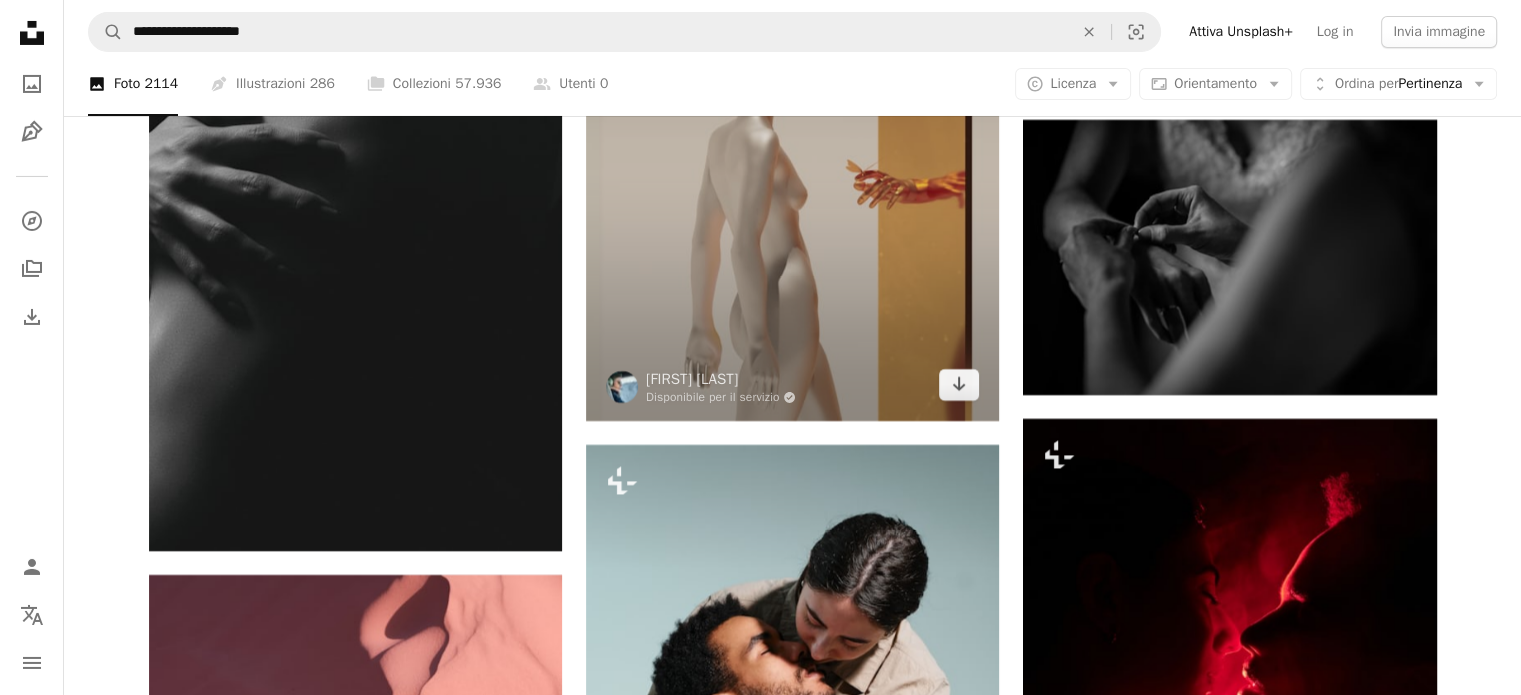 scroll, scrollTop: 14500, scrollLeft: 0, axis: vertical 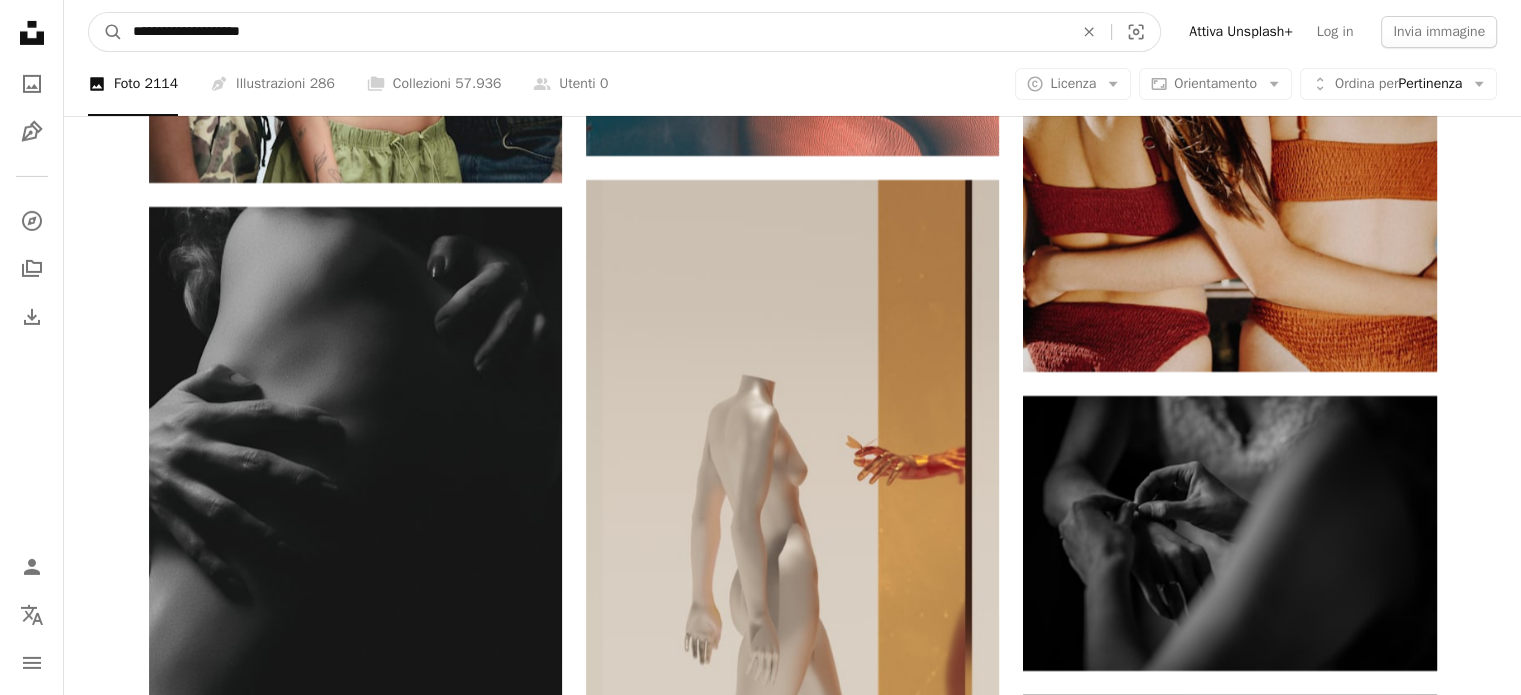 drag, startPoint x: 258, startPoint y: 33, endPoint x: 36, endPoint y: 52, distance: 222.81158 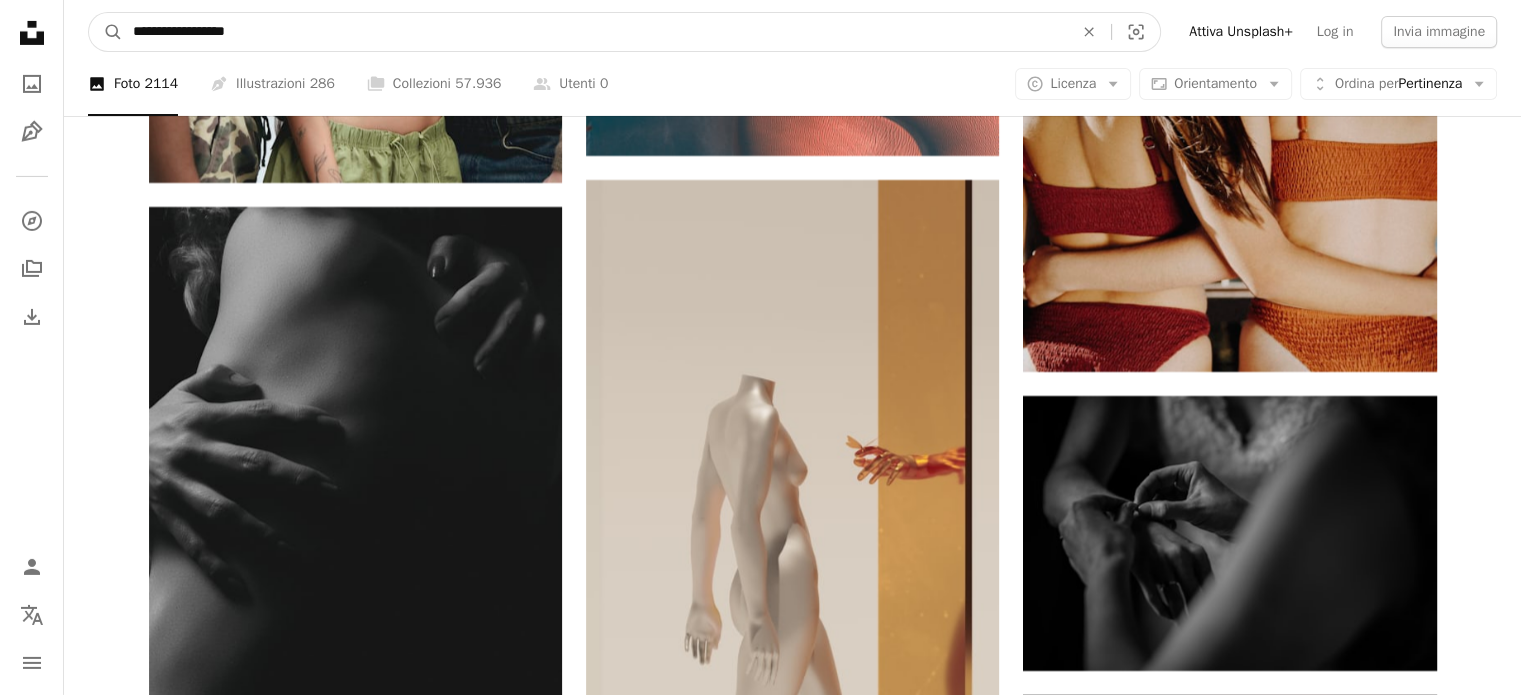 type on "**********" 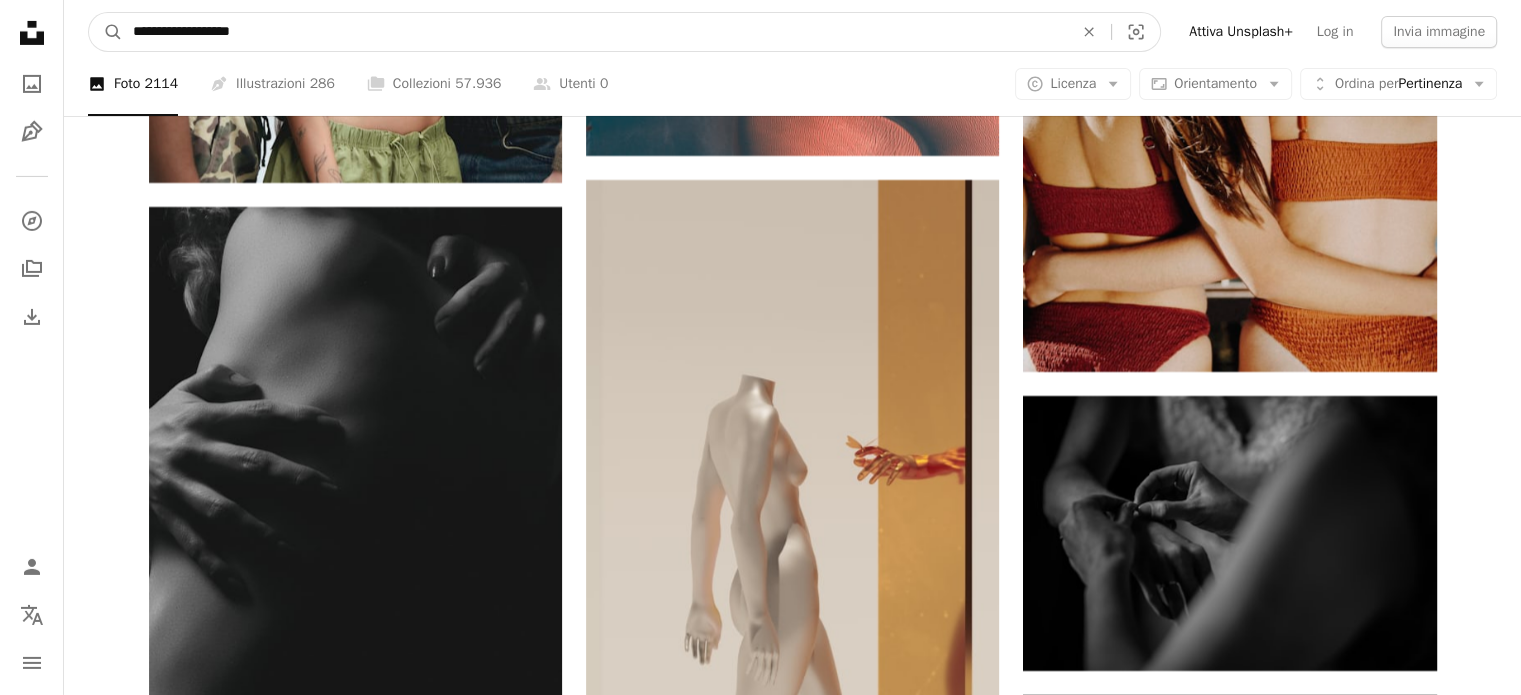 click on "A magnifying glass" at bounding box center [106, 32] 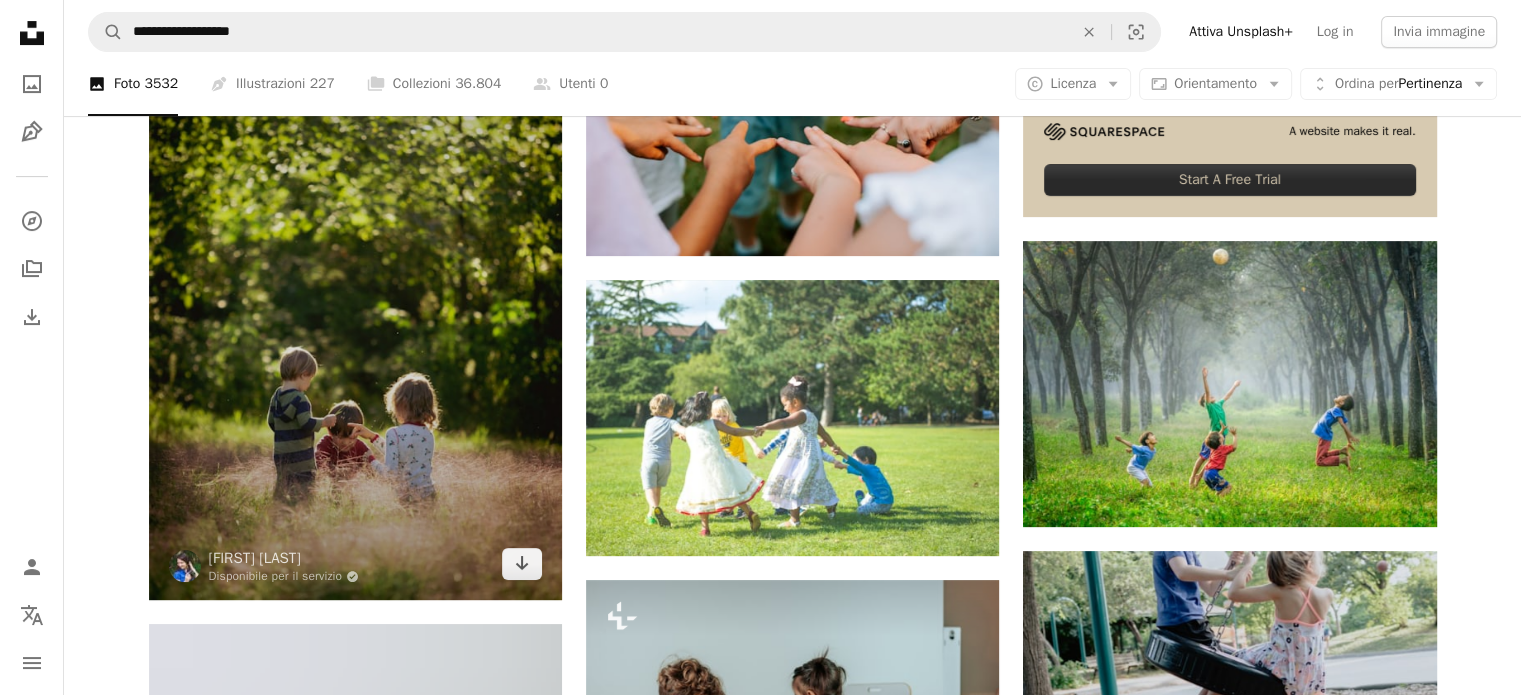 scroll, scrollTop: 600, scrollLeft: 0, axis: vertical 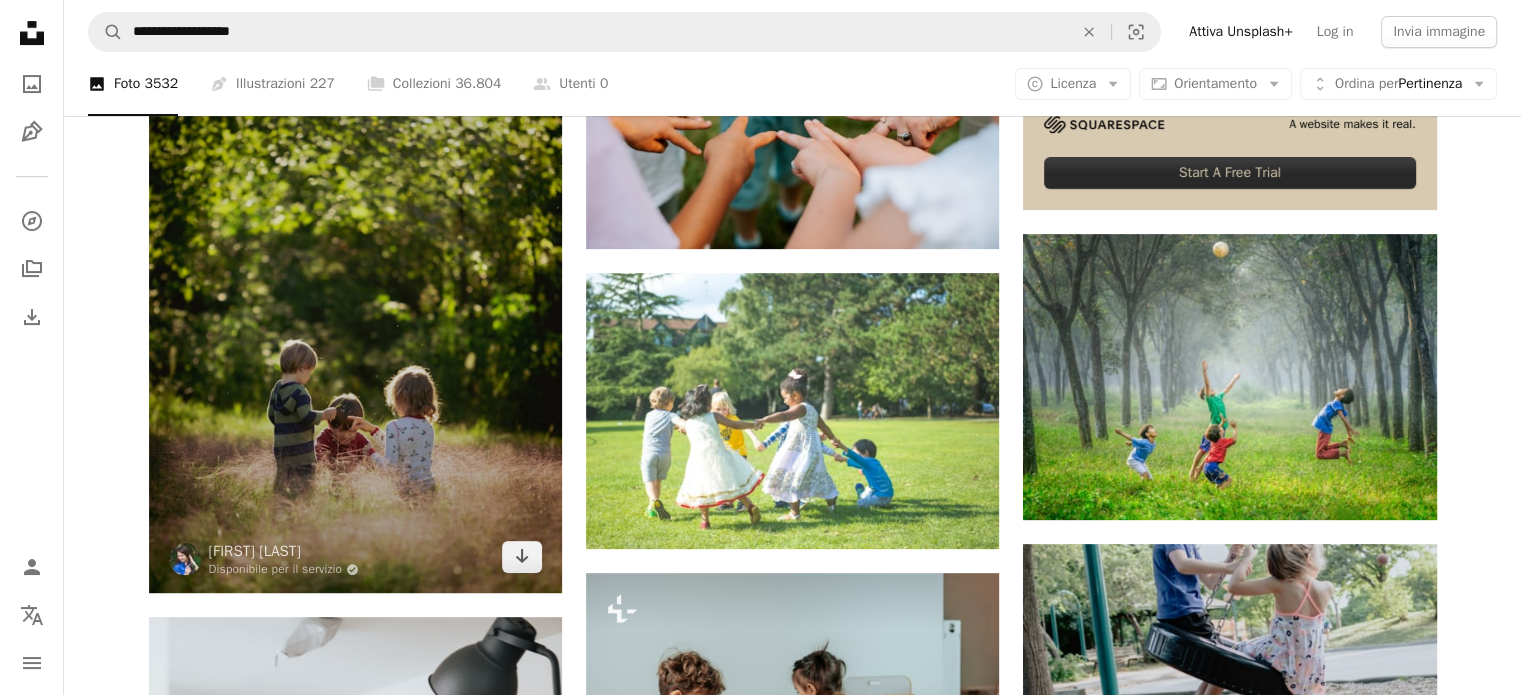 click at bounding box center (355, 283) 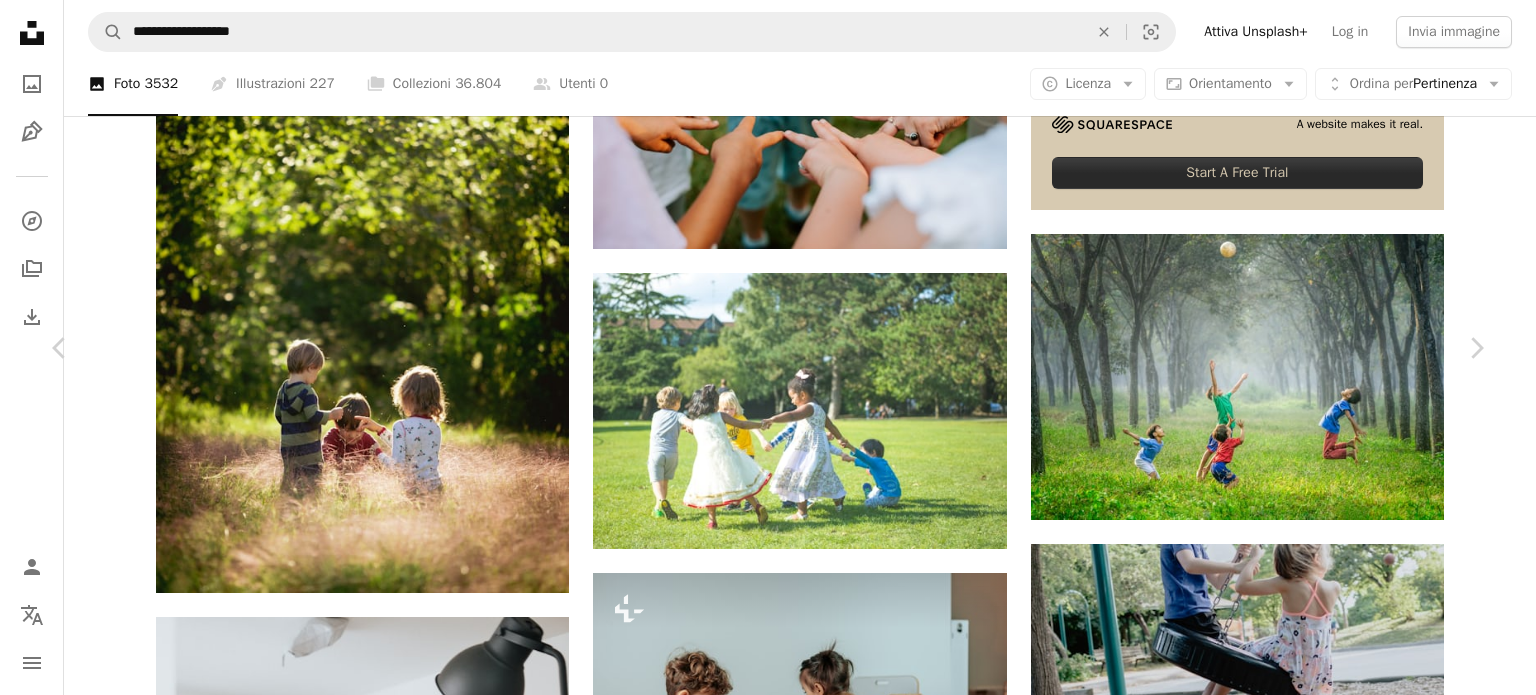 click on "Chevron down" 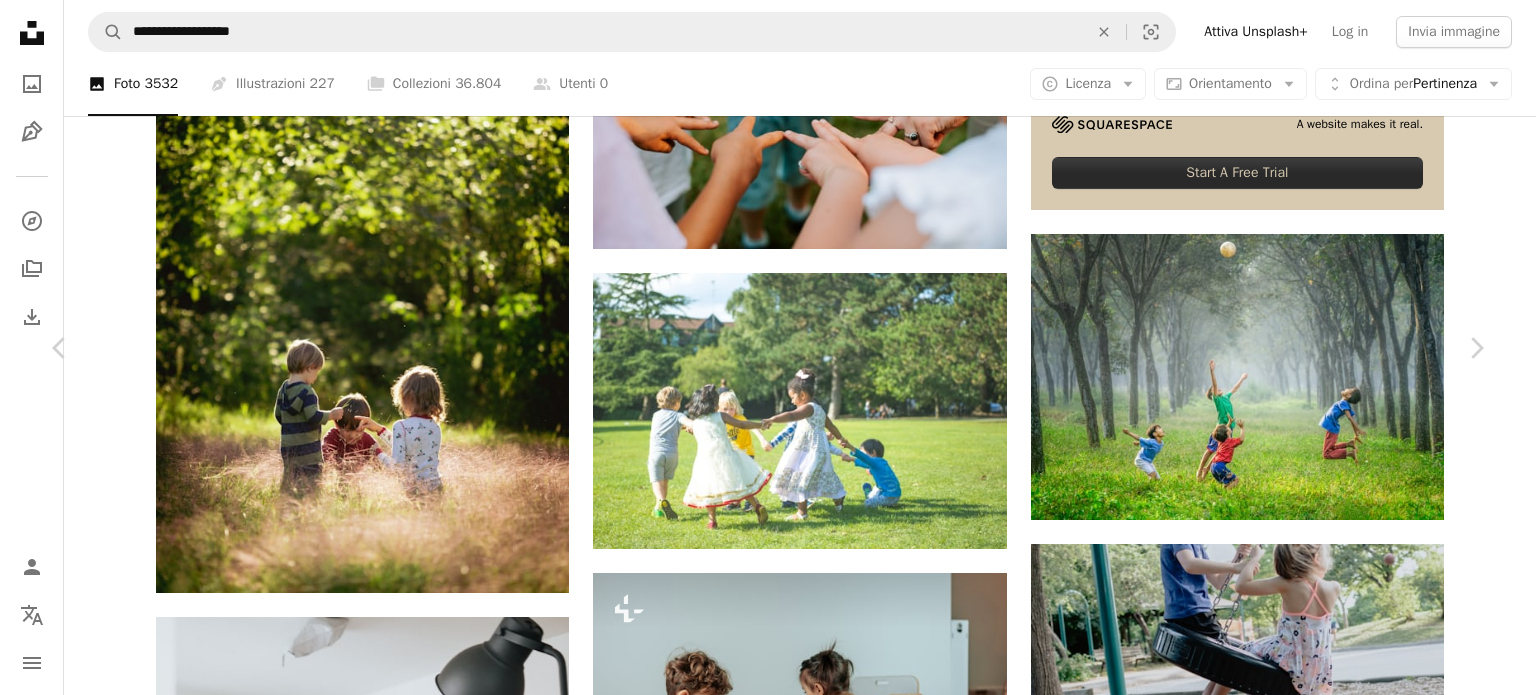 click on "( 1920 x 2880 )" at bounding box center (1218, 3622) 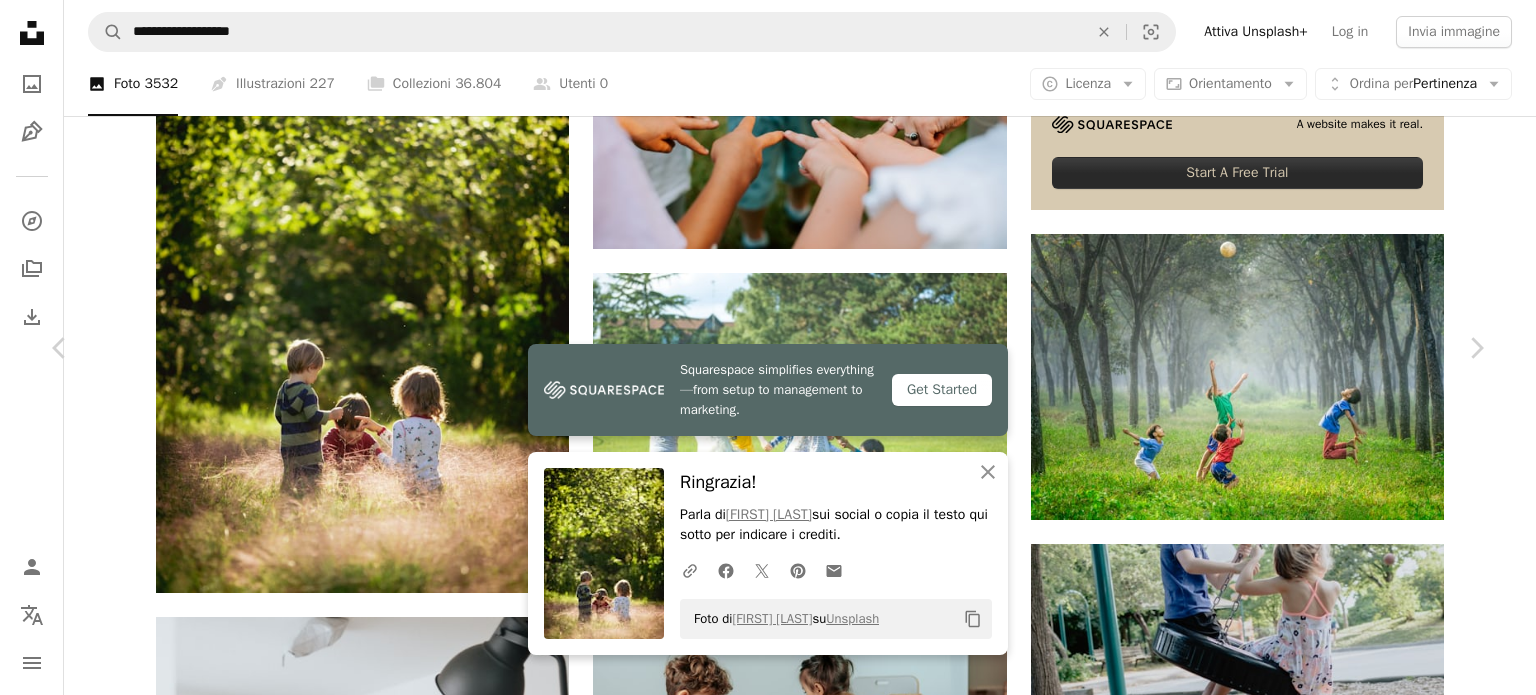 click on "An X shape" at bounding box center (20, 20) 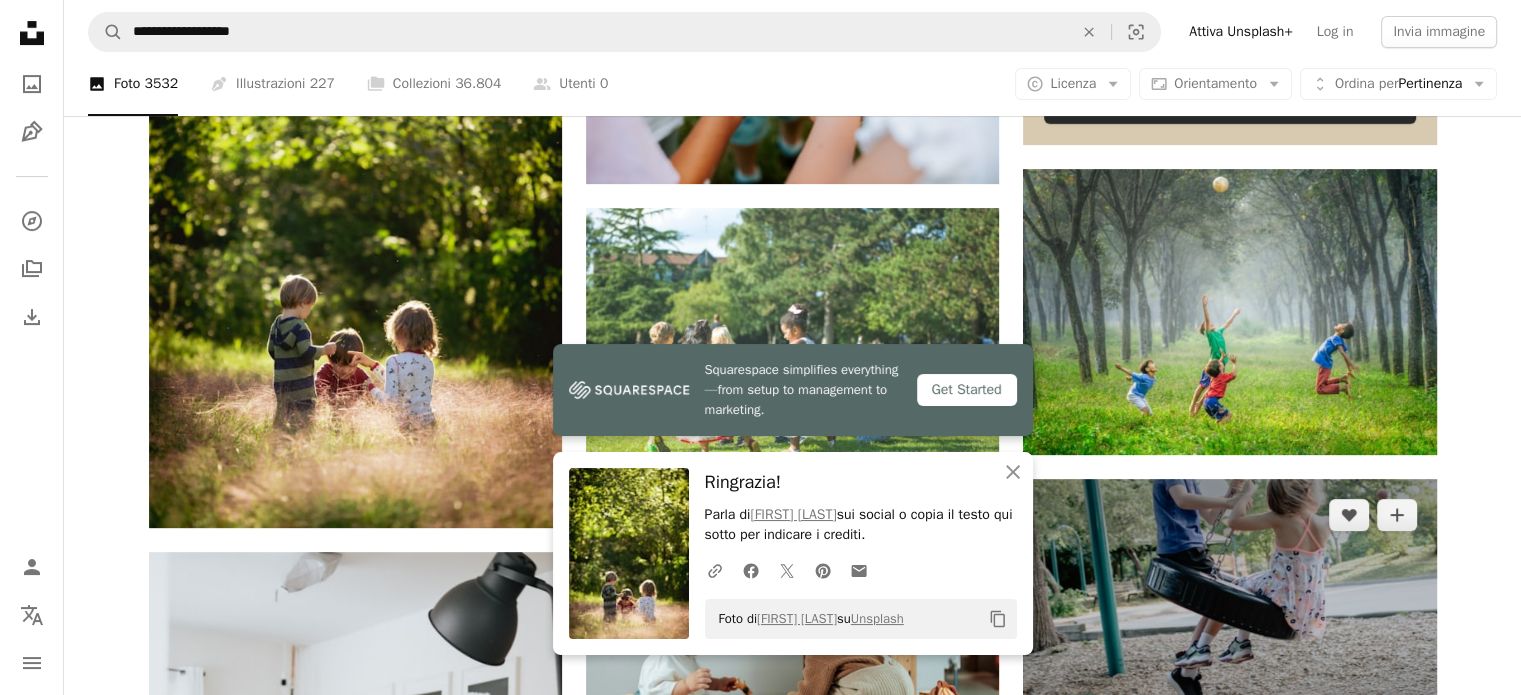 scroll, scrollTop: 700, scrollLeft: 0, axis: vertical 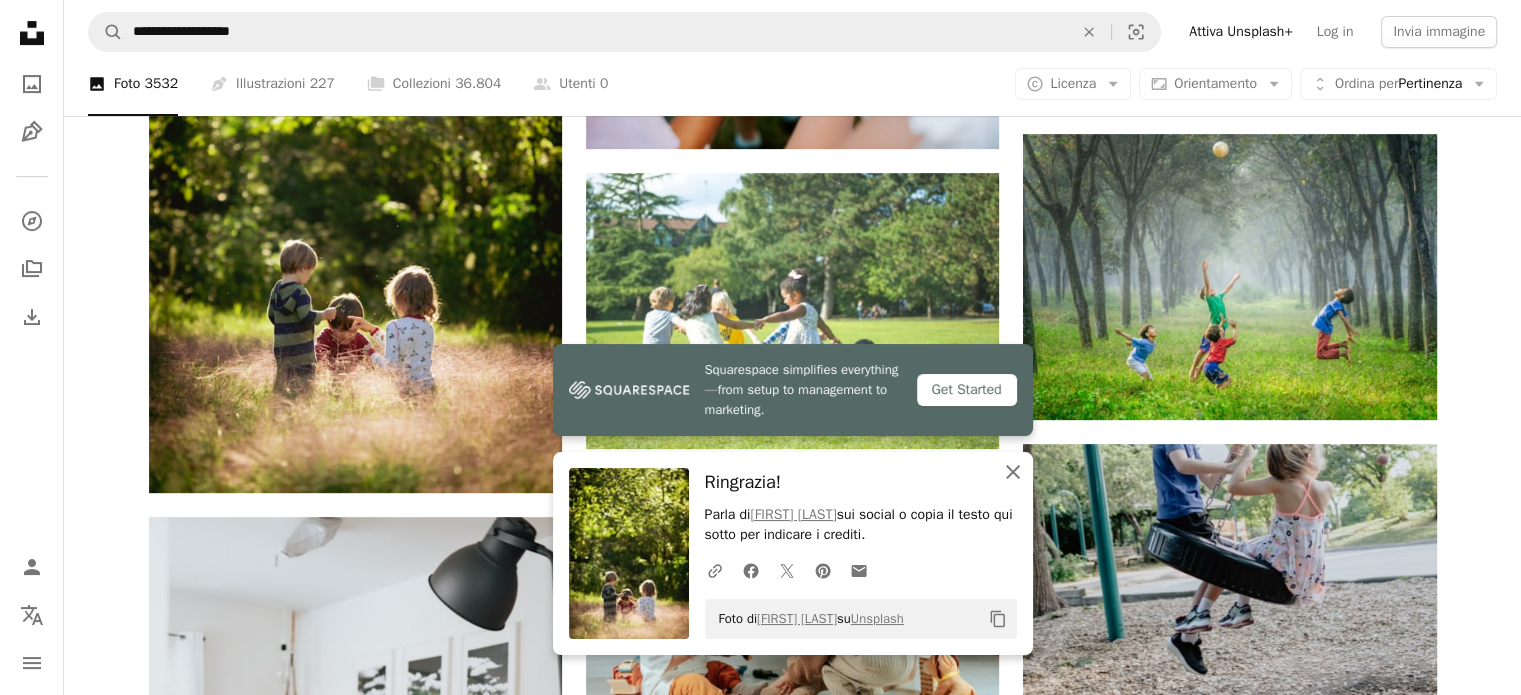 click 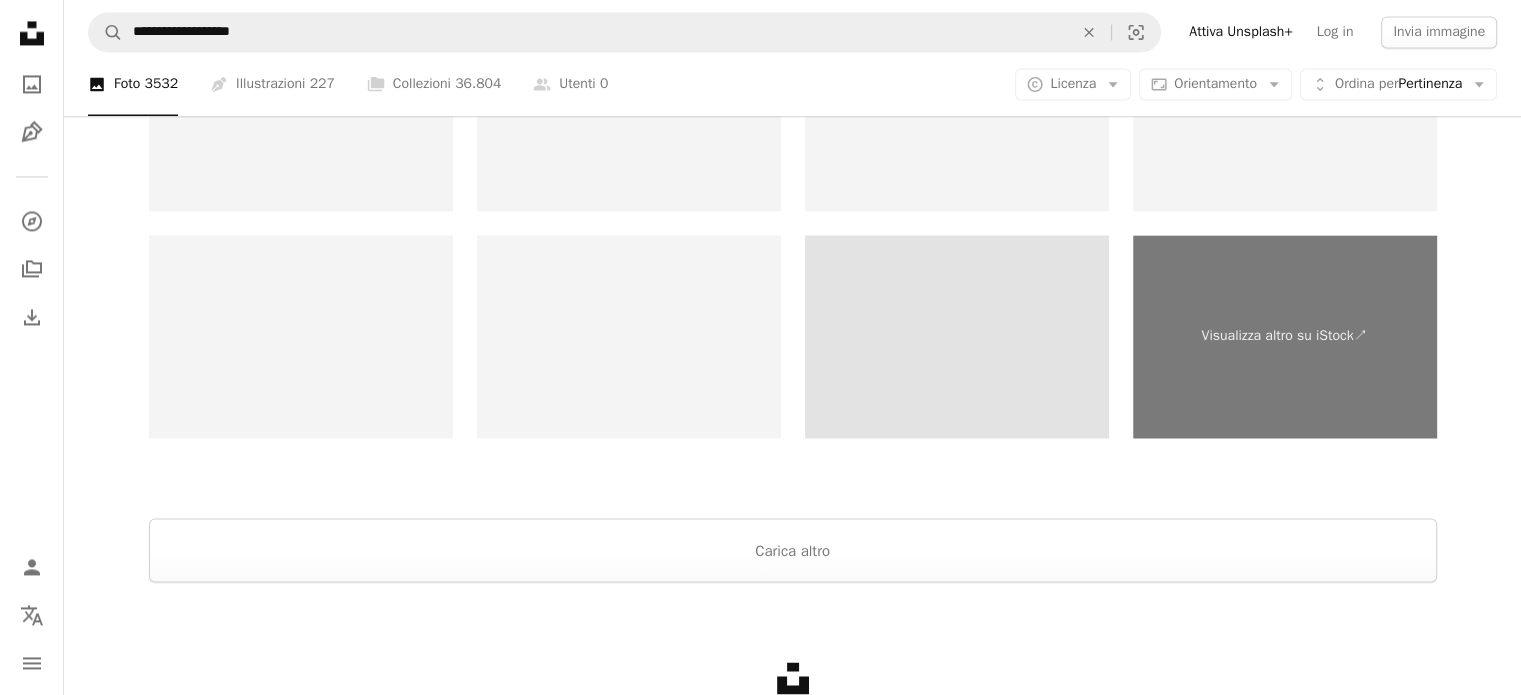 scroll, scrollTop: 3300, scrollLeft: 0, axis: vertical 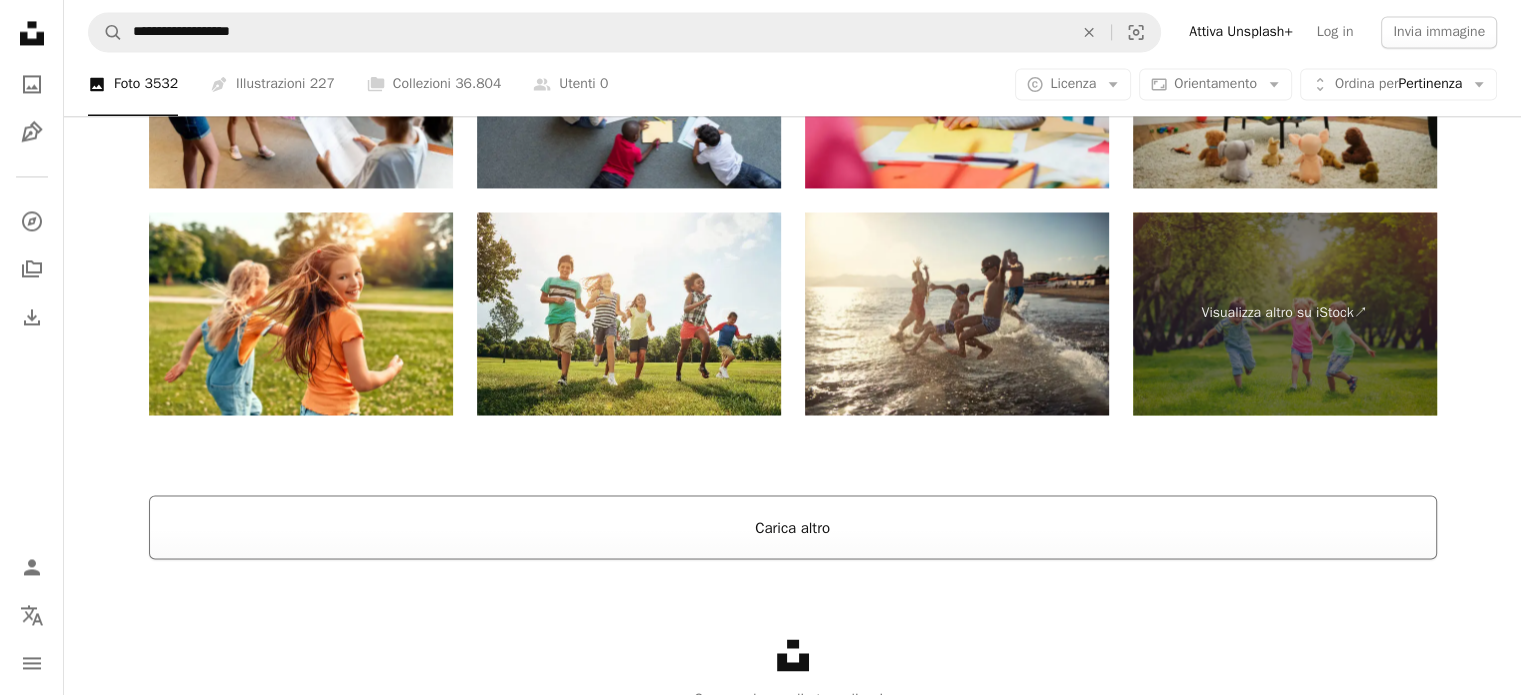 click on "Carica altro" at bounding box center (793, 527) 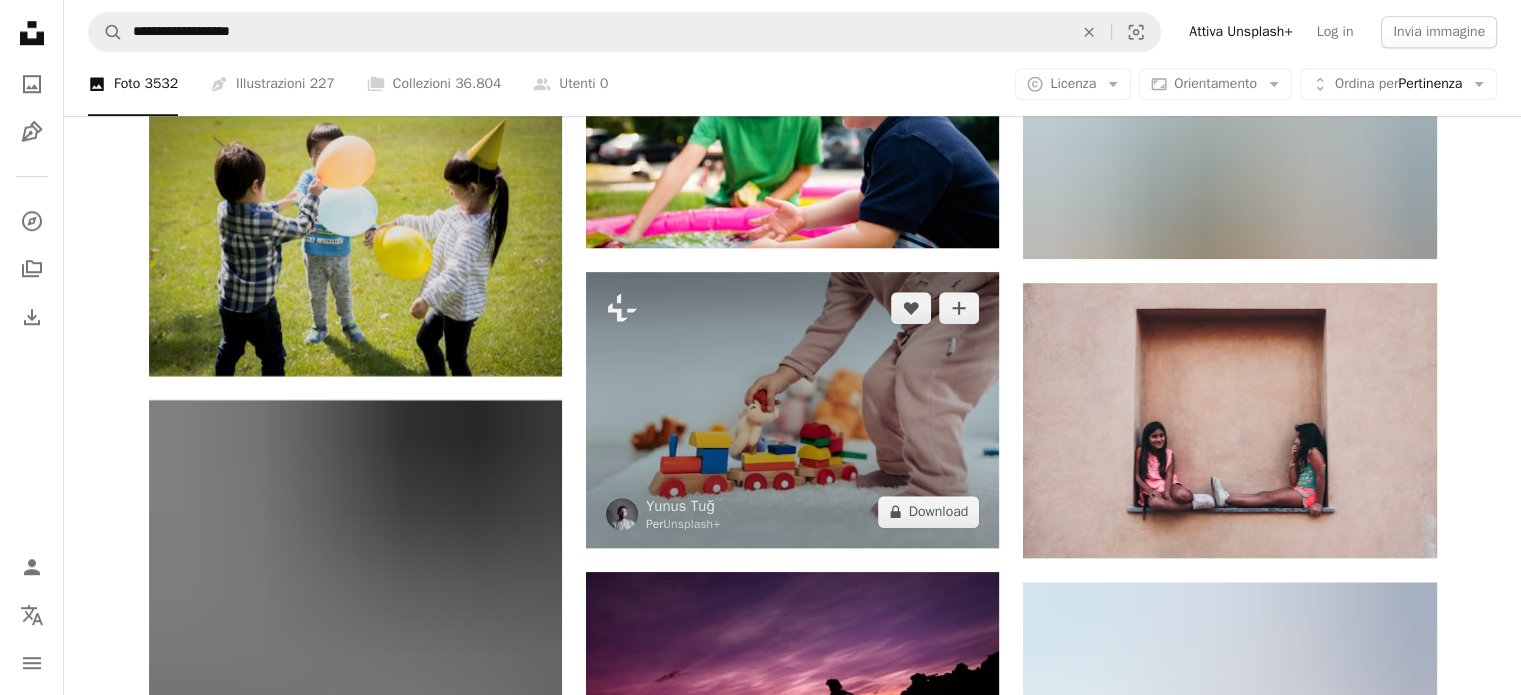 scroll, scrollTop: 9200, scrollLeft: 0, axis: vertical 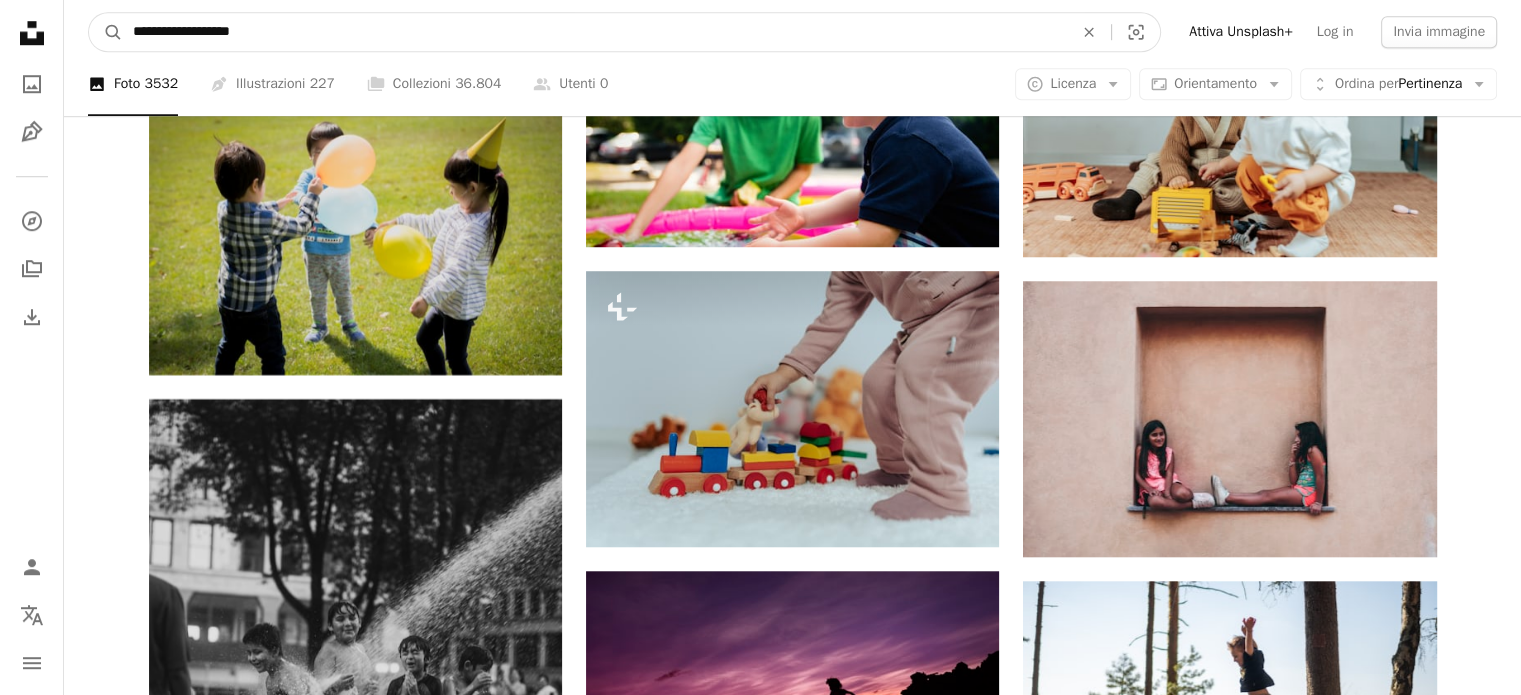 click 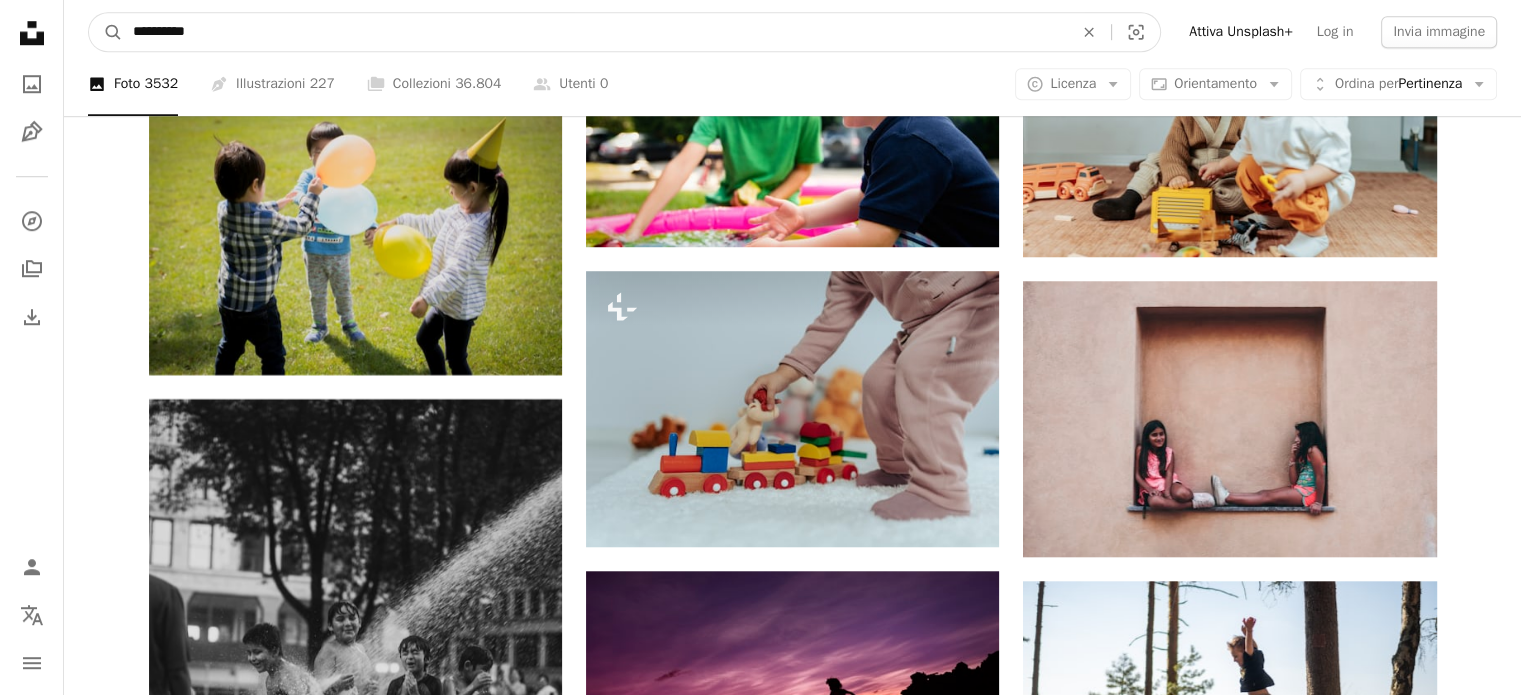 type on "**********" 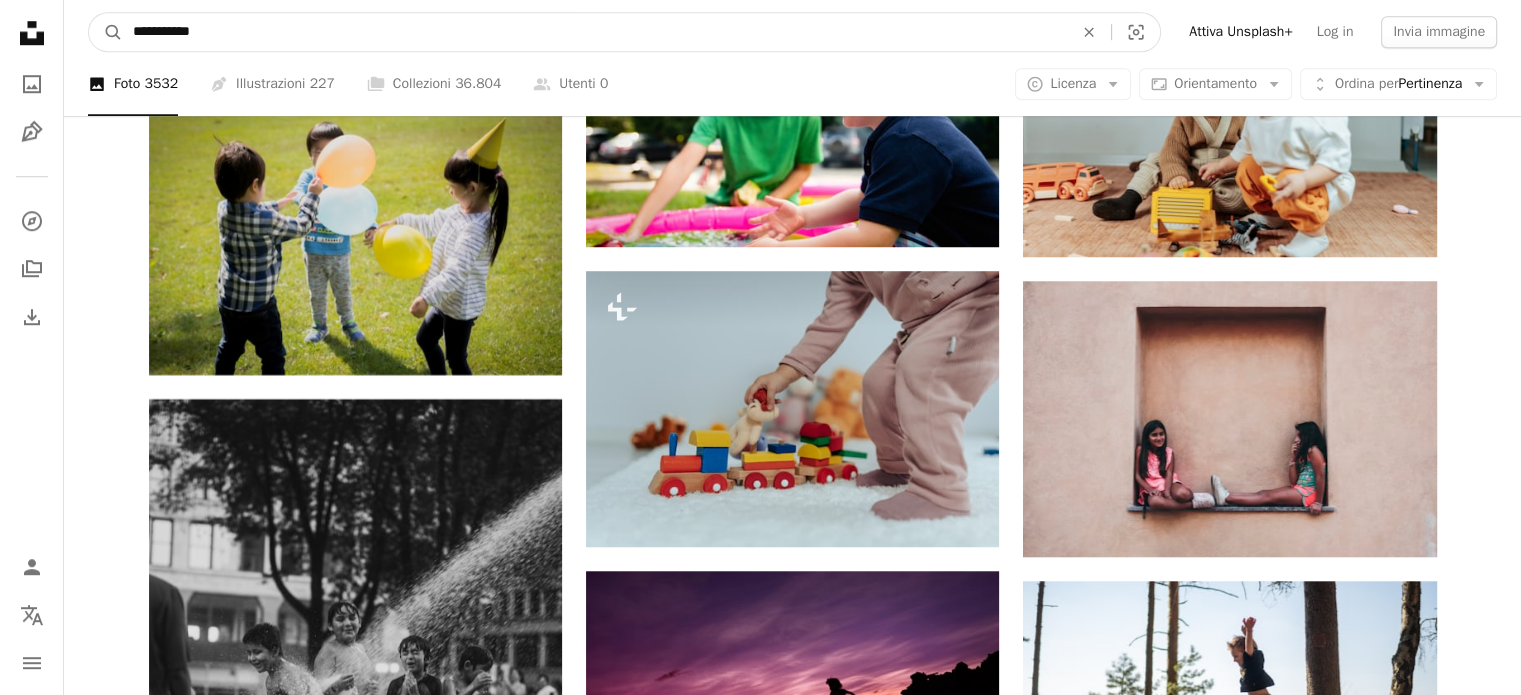 click on "A magnifying glass" at bounding box center (106, 32) 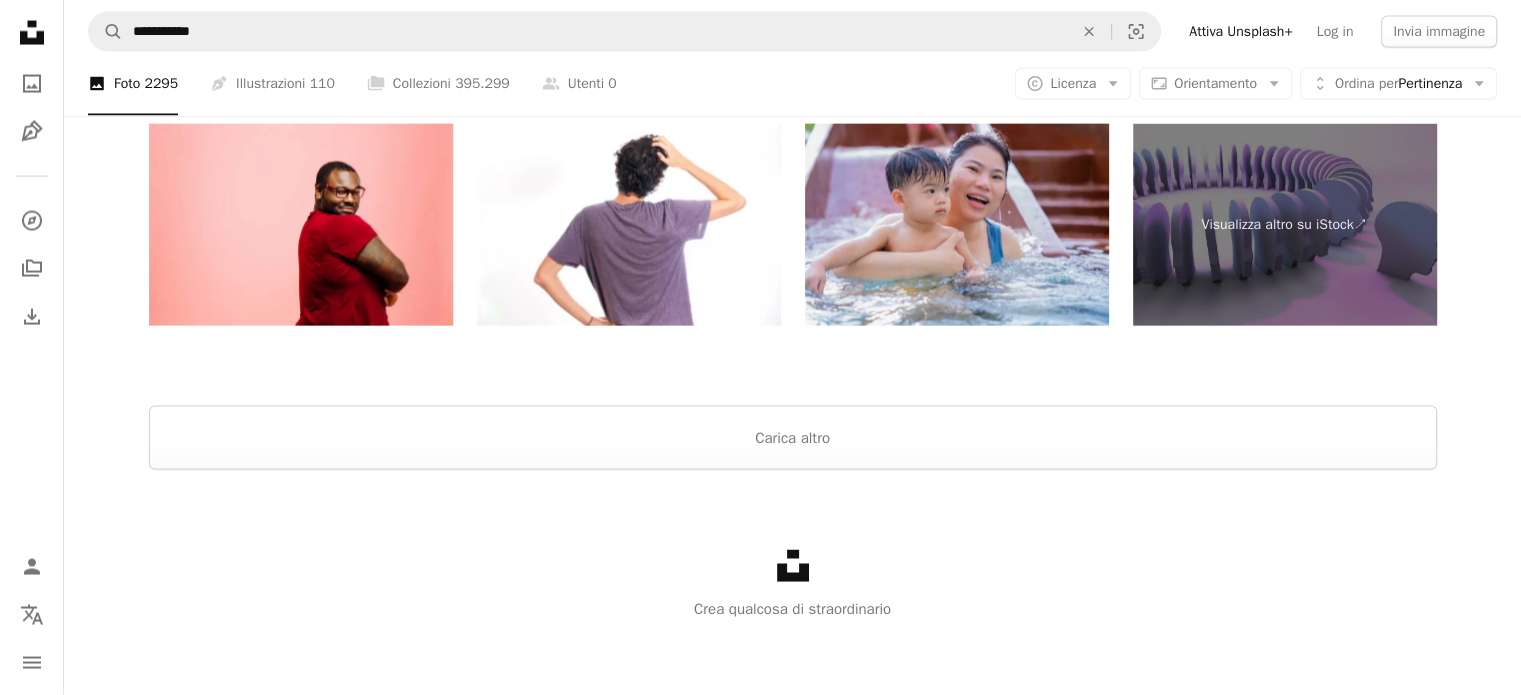 scroll, scrollTop: 4177, scrollLeft: 0, axis: vertical 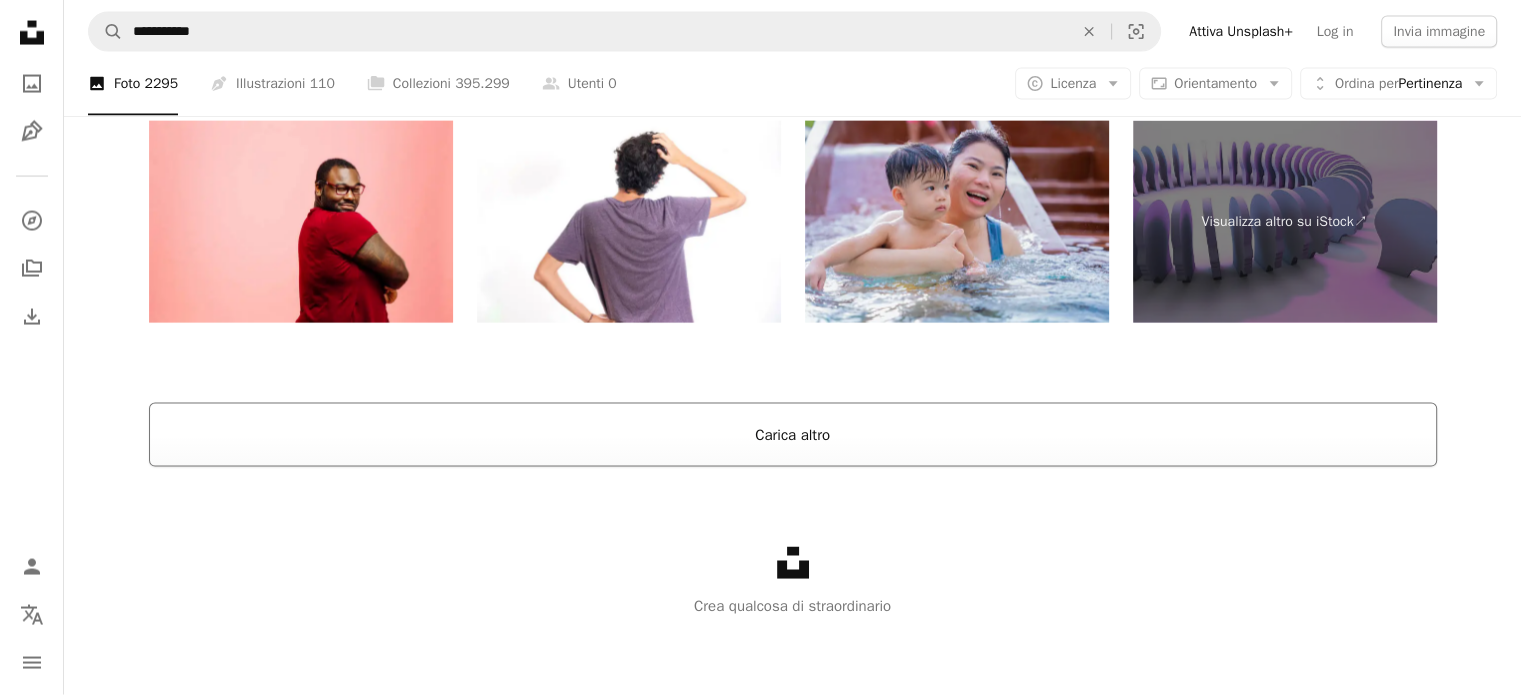 click on "Carica altro" at bounding box center (793, 435) 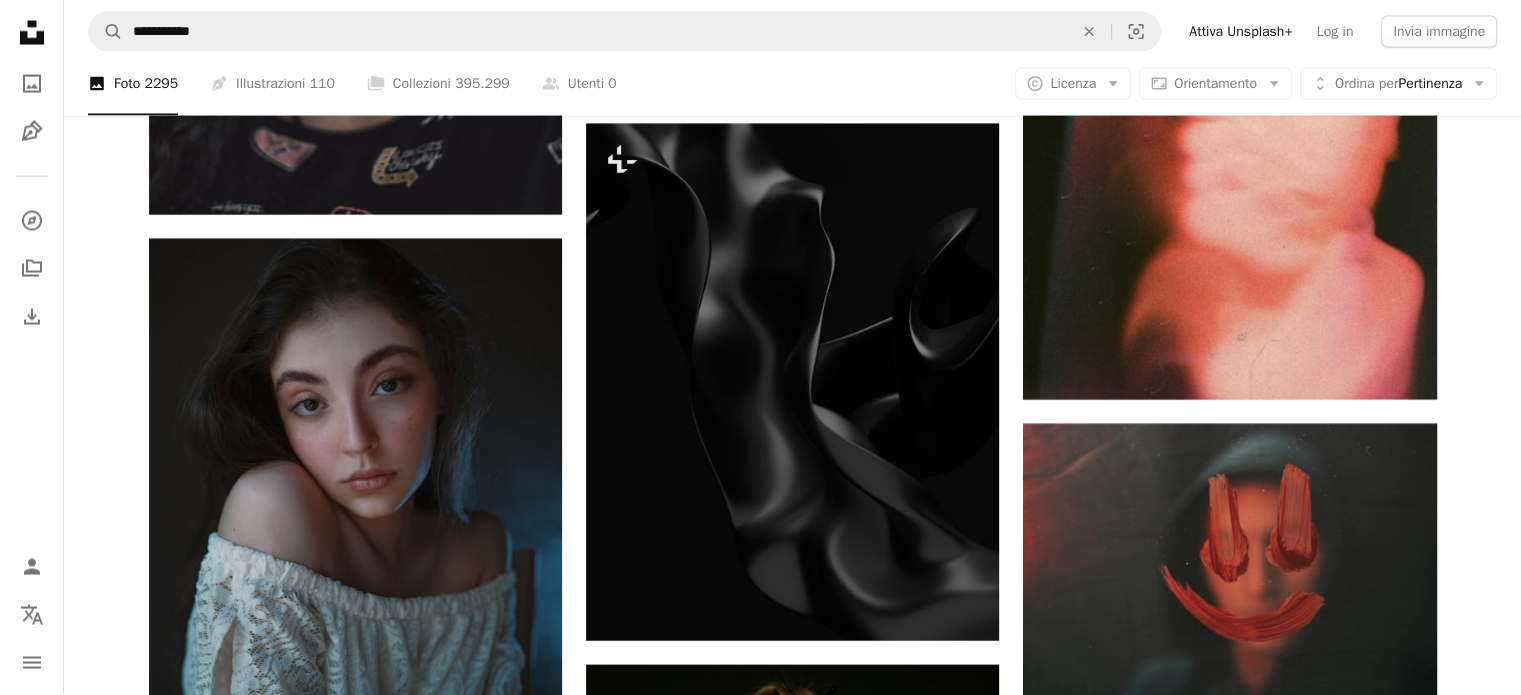 scroll, scrollTop: 4177, scrollLeft: 0, axis: vertical 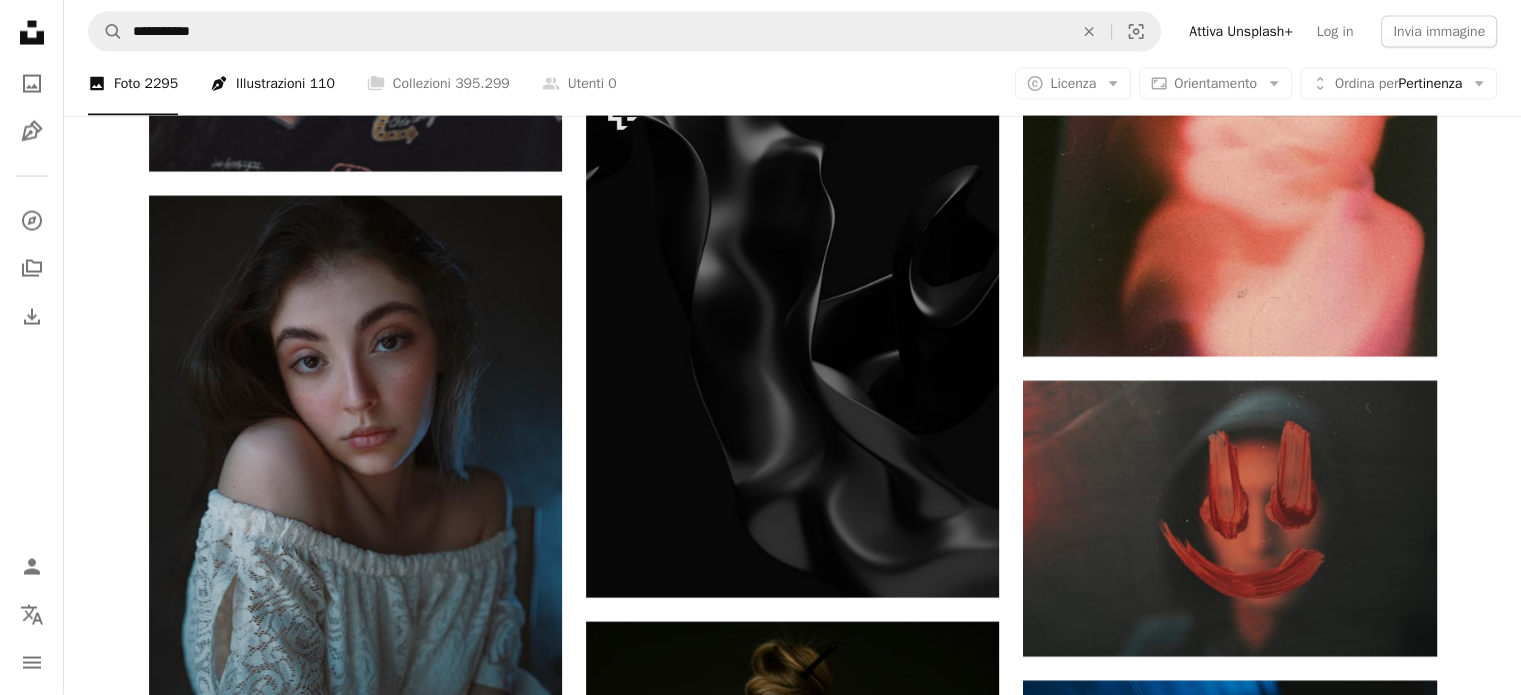 click on "Pen Tool Illustrazioni   110" at bounding box center [272, 84] 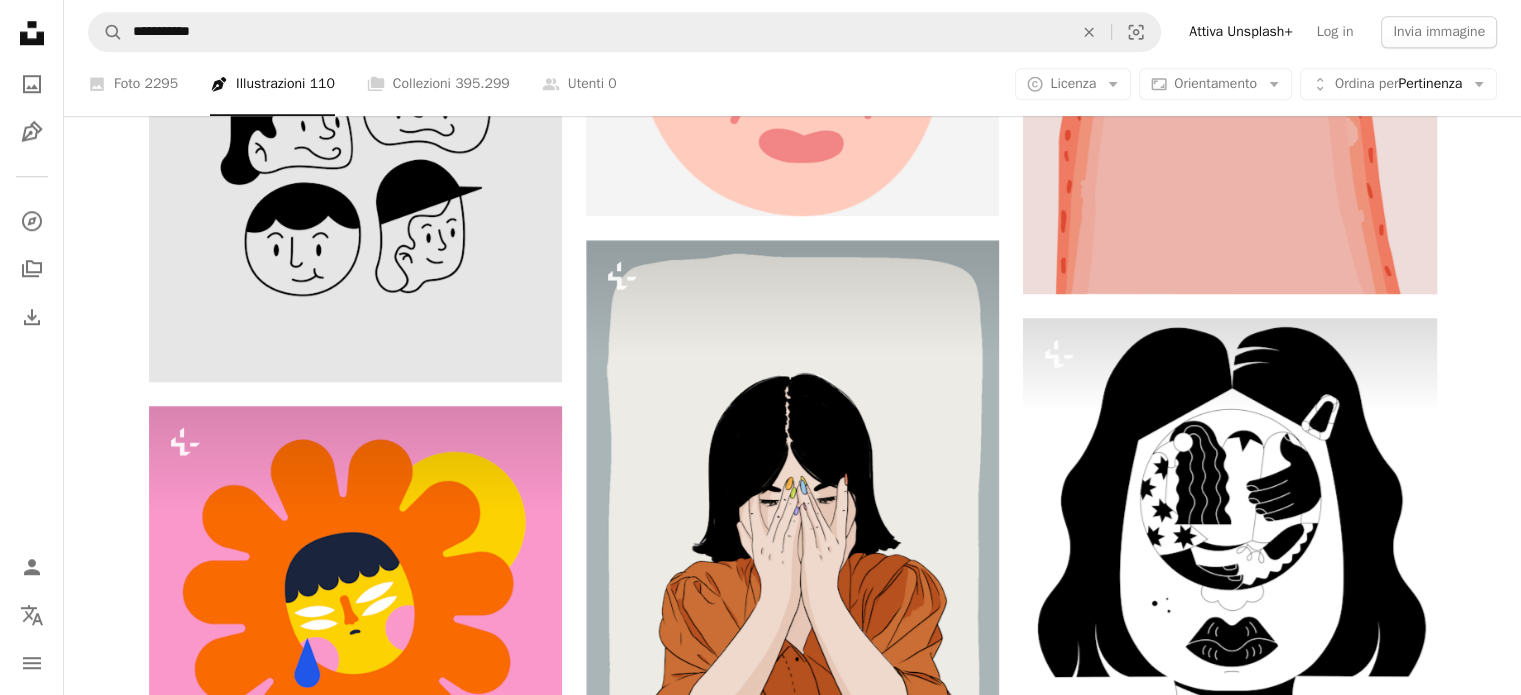 scroll, scrollTop: 1500, scrollLeft: 0, axis: vertical 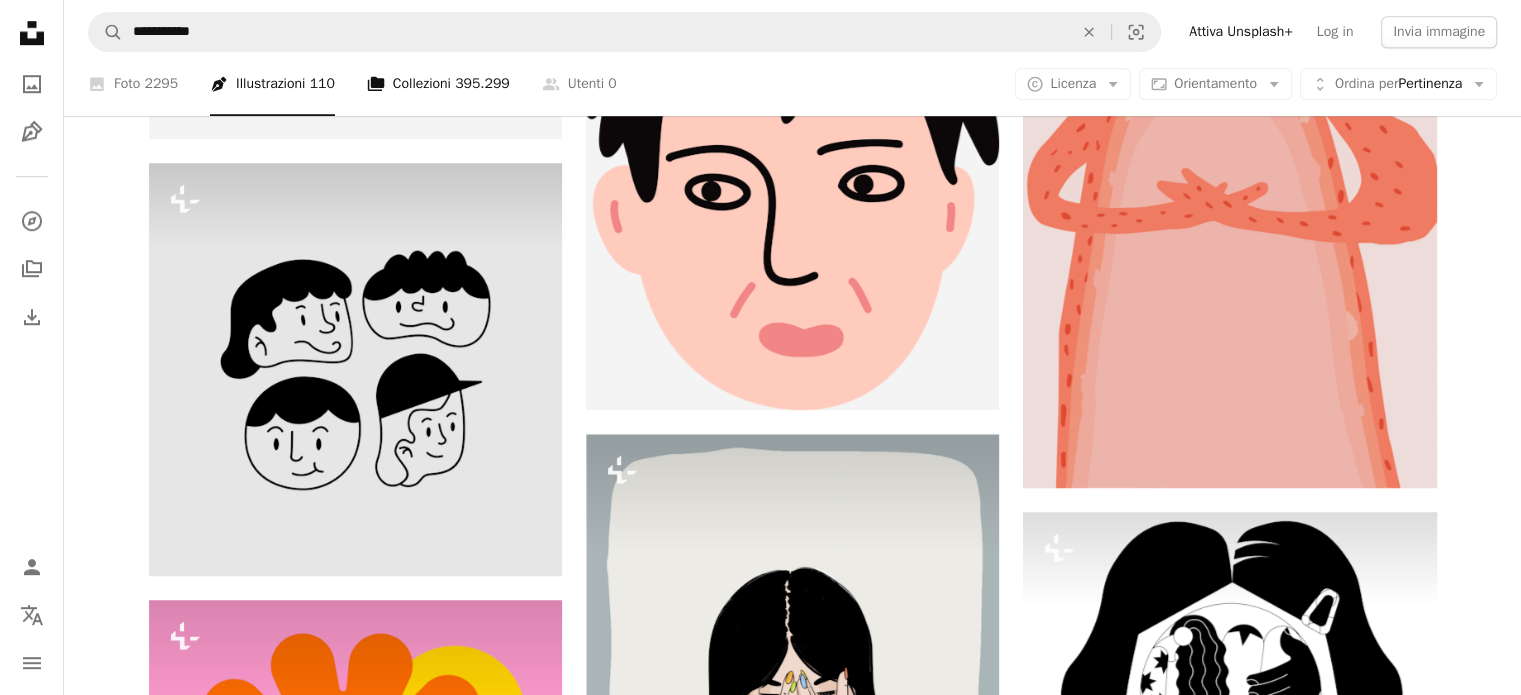 click on "395.299" at bounding box center [482, 84] 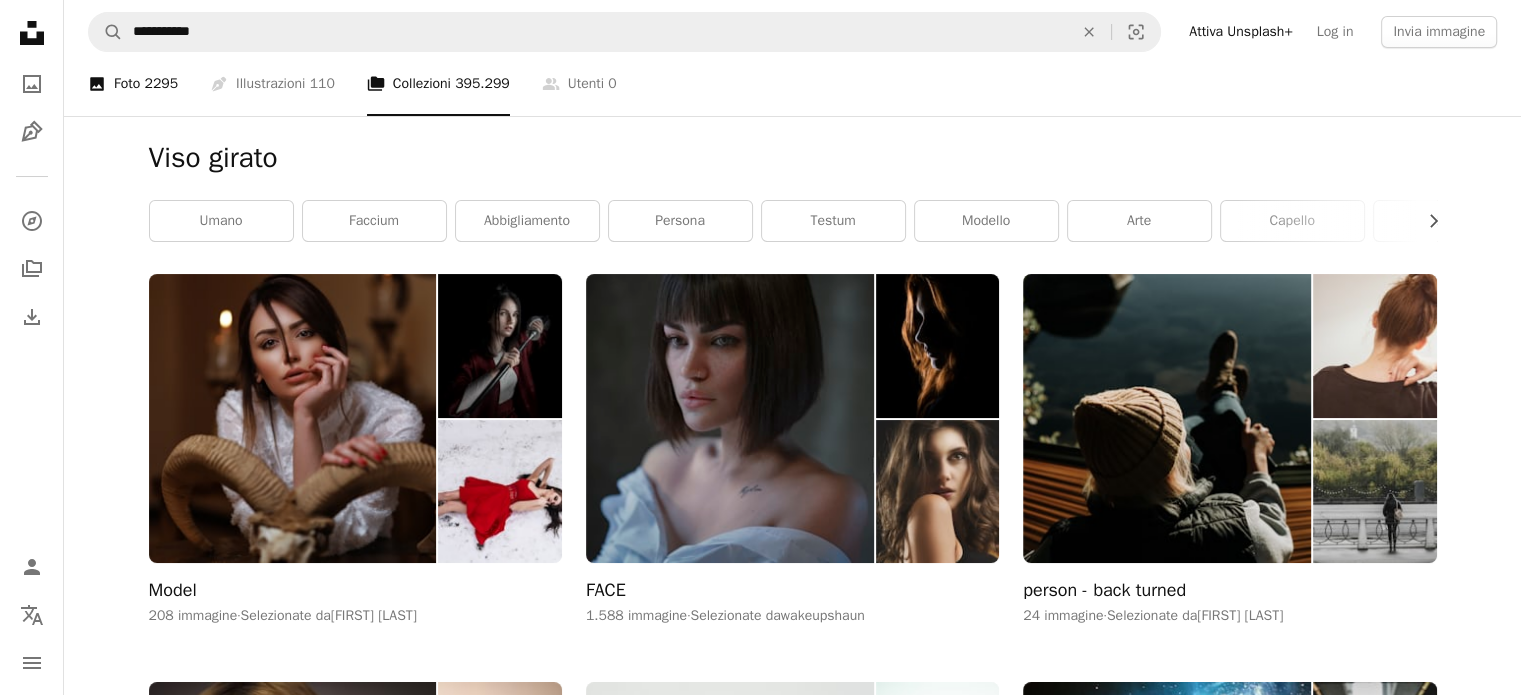 click on "2295" at bounding box center [161, 84] 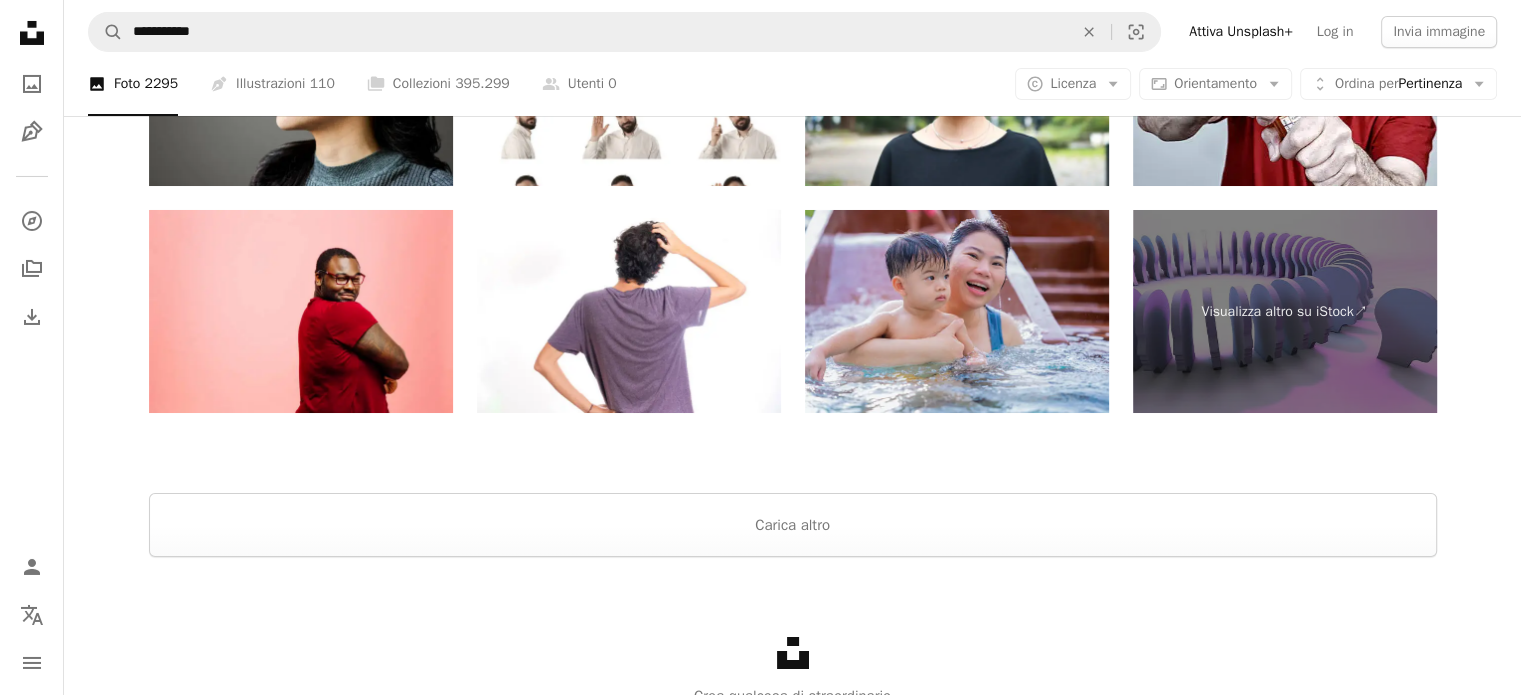scroll, scrollTop: 7390, scrollLeft: 0, axis: vertical 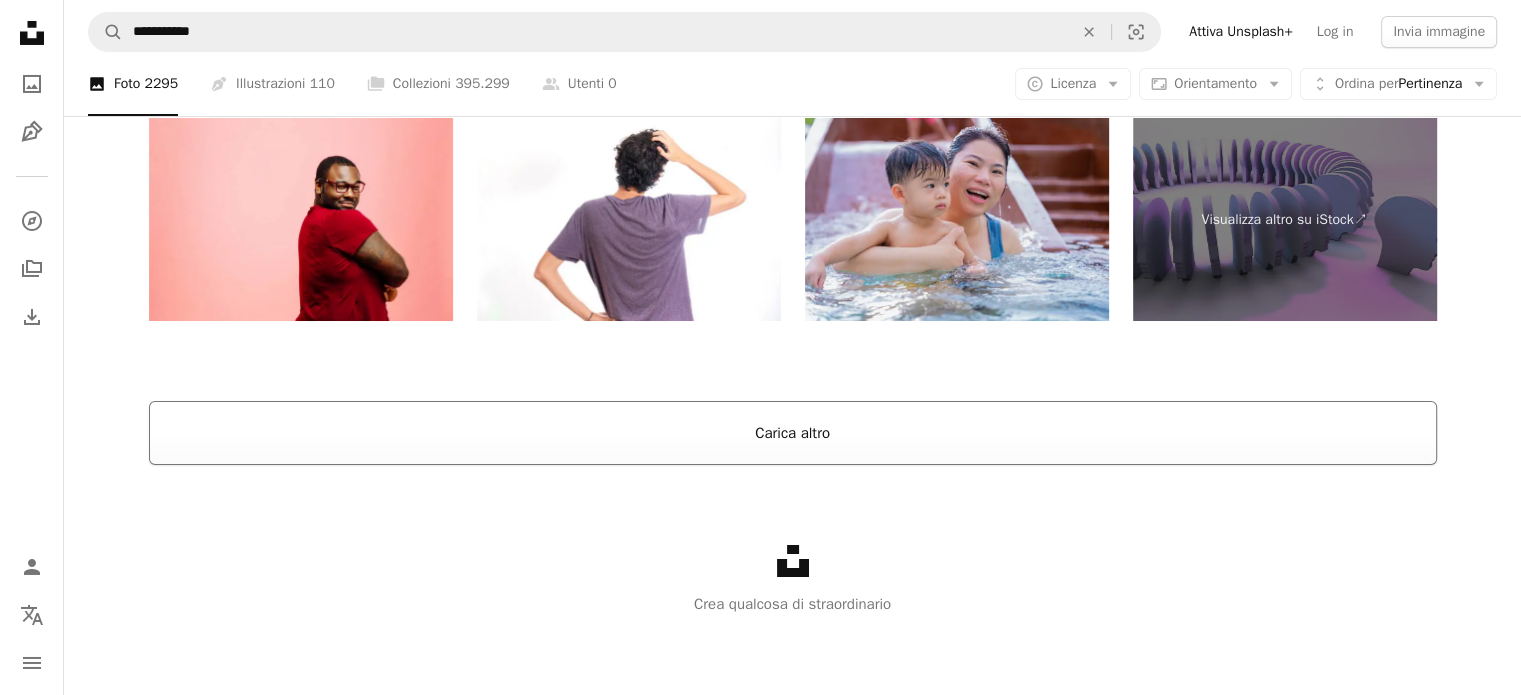 click on "Carica altro" at bounding box center [793, 433] 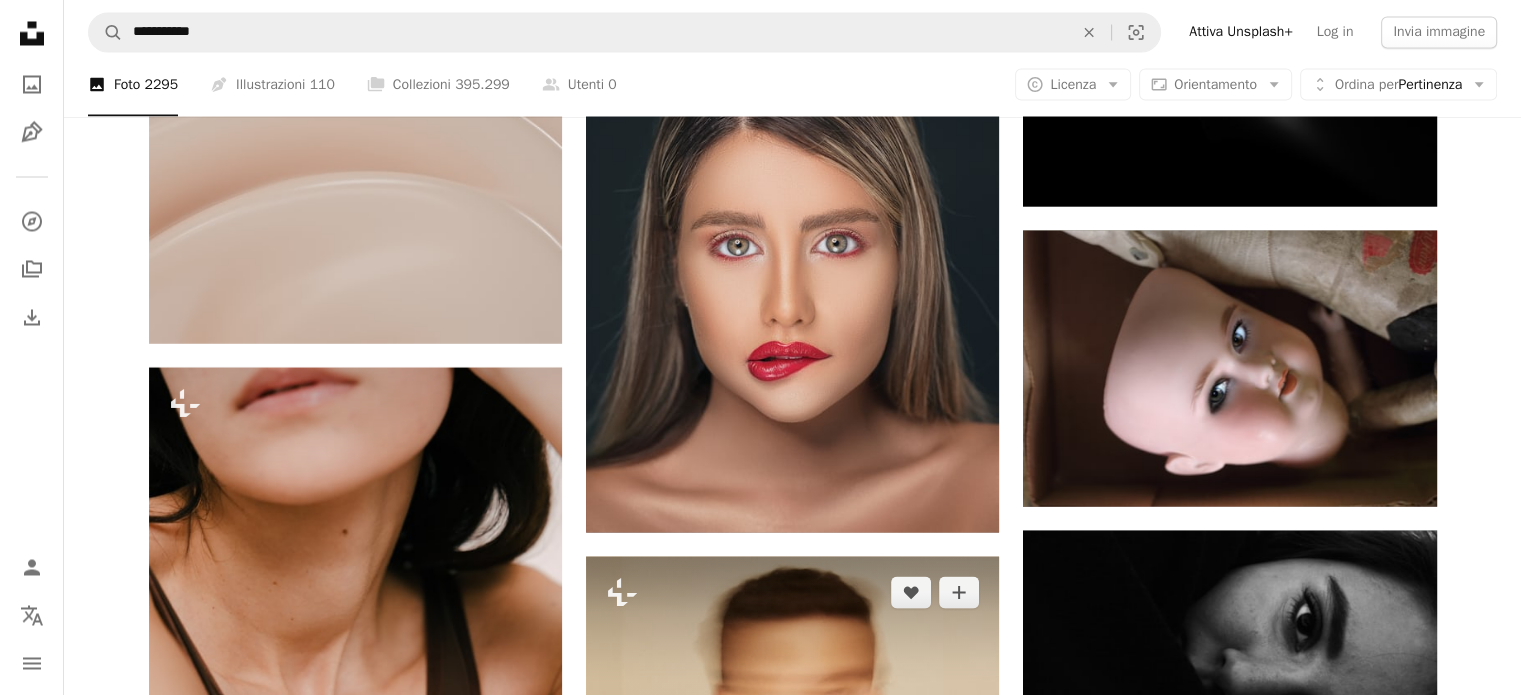 scroll, scrollTop: 19790, scrollLeft: 0, axis: vertical 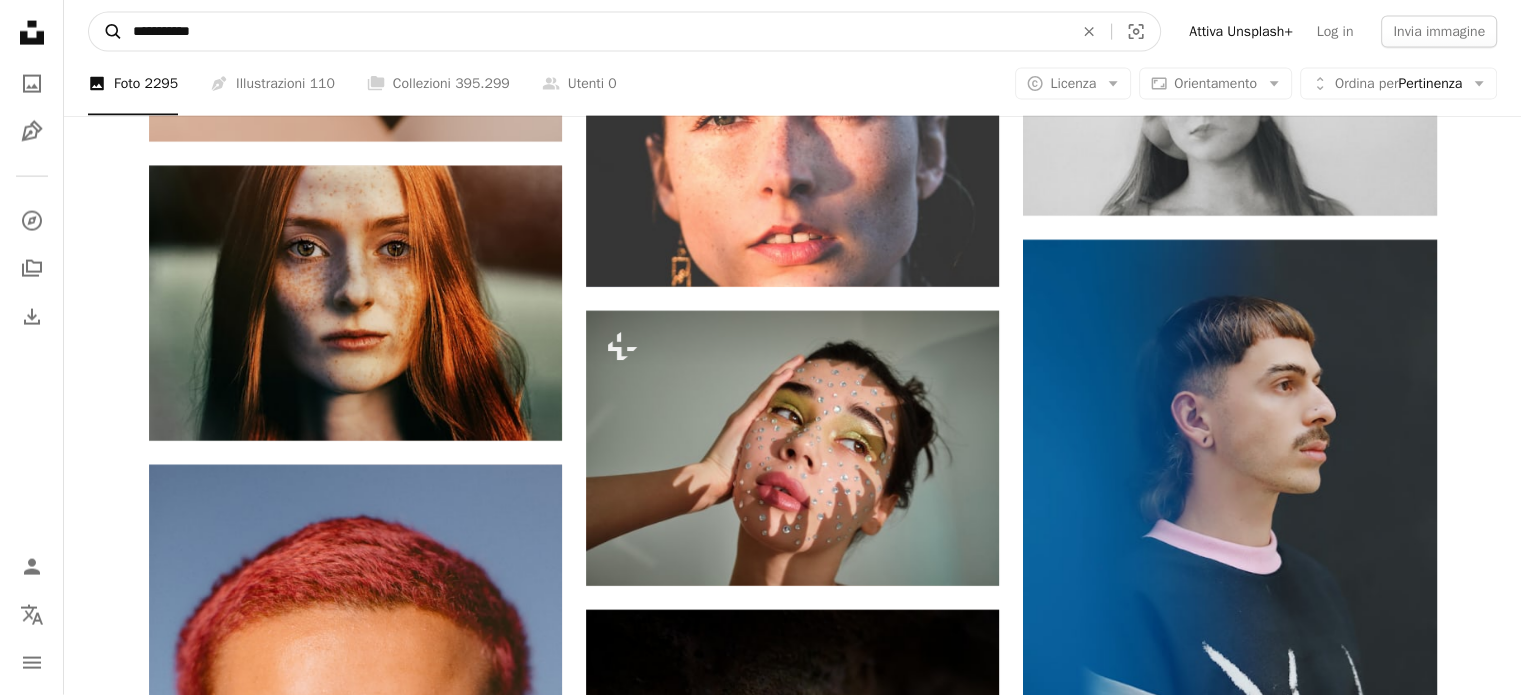 drag, startPoint x: 212, startPoint y: 31, endPoint x: 104, endPoint y: 43, distance: 108.66462 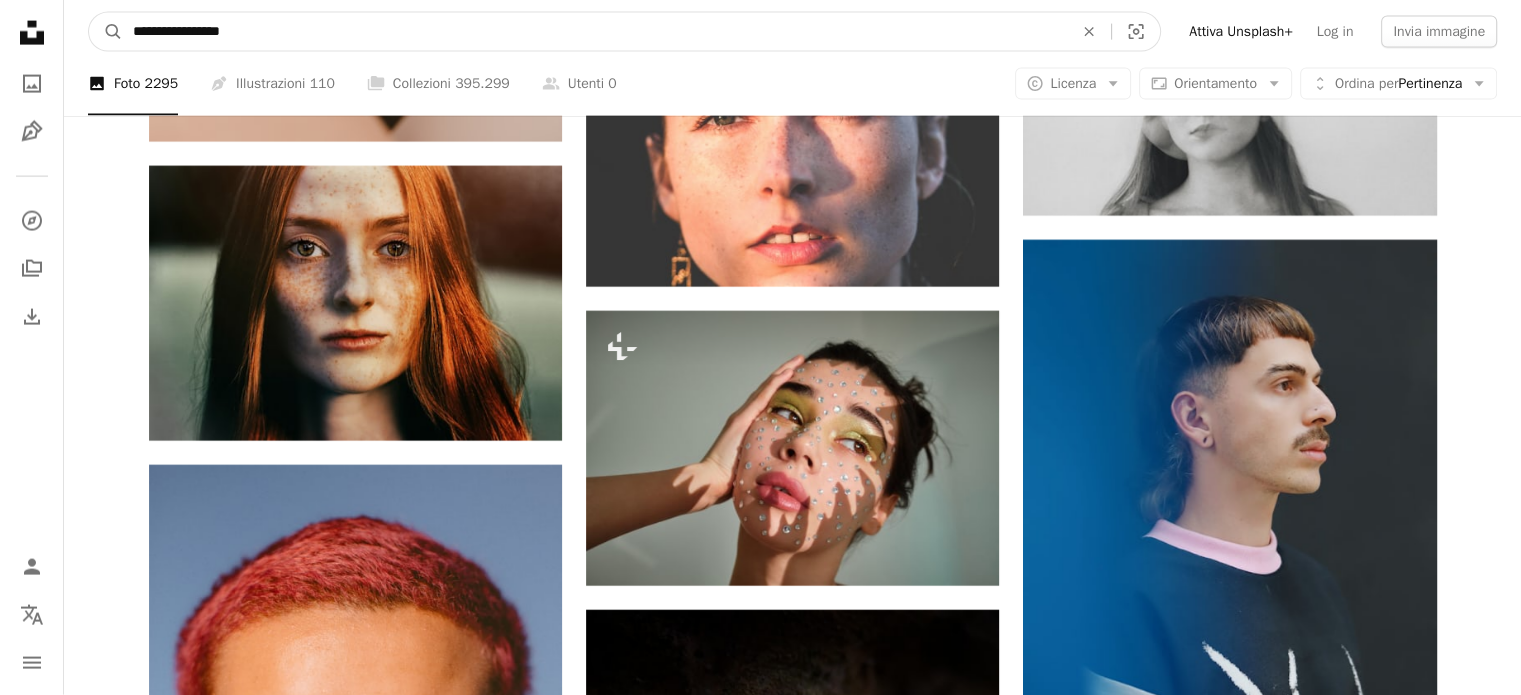 type on "**********" 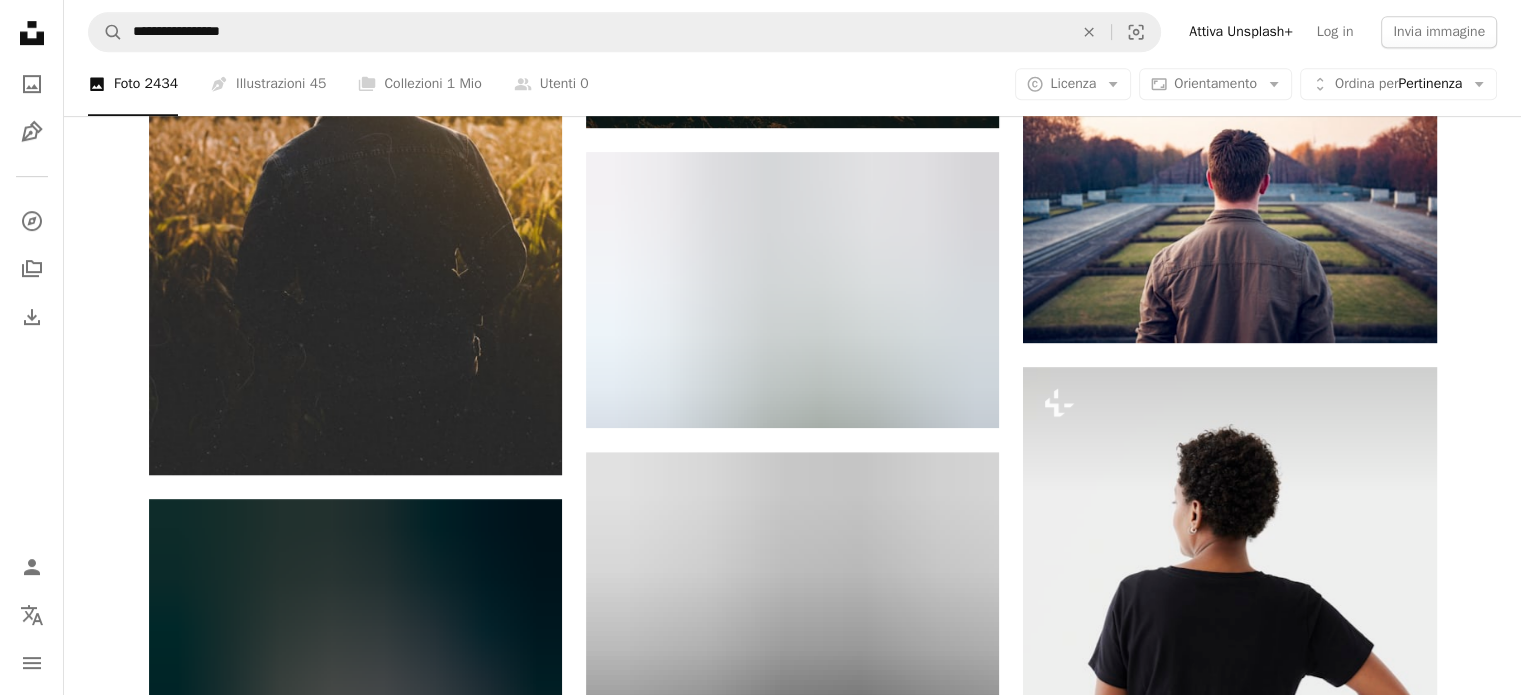 scroll, scrollTop: 1100, scrollLeft: 0, axis: vertical 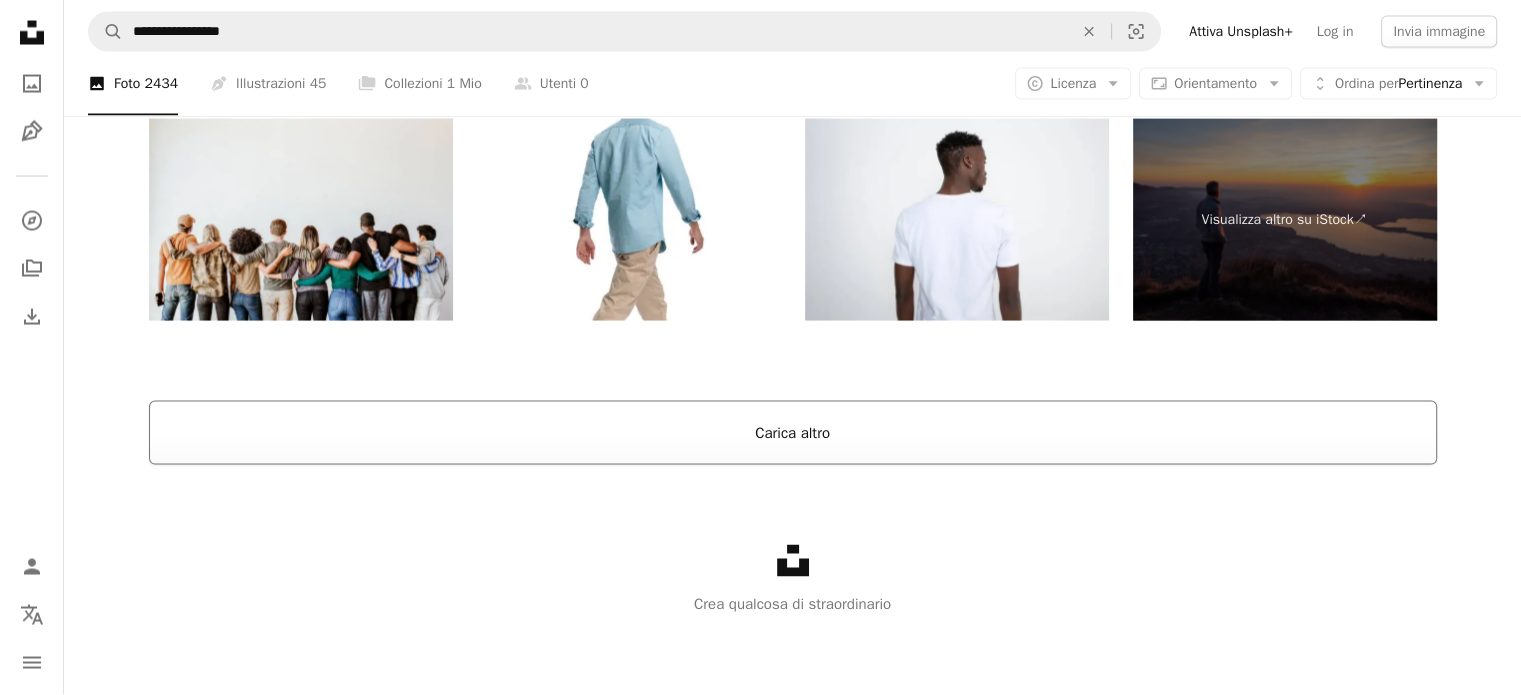 click on "Carica altro" at bounding box center (793, 433) 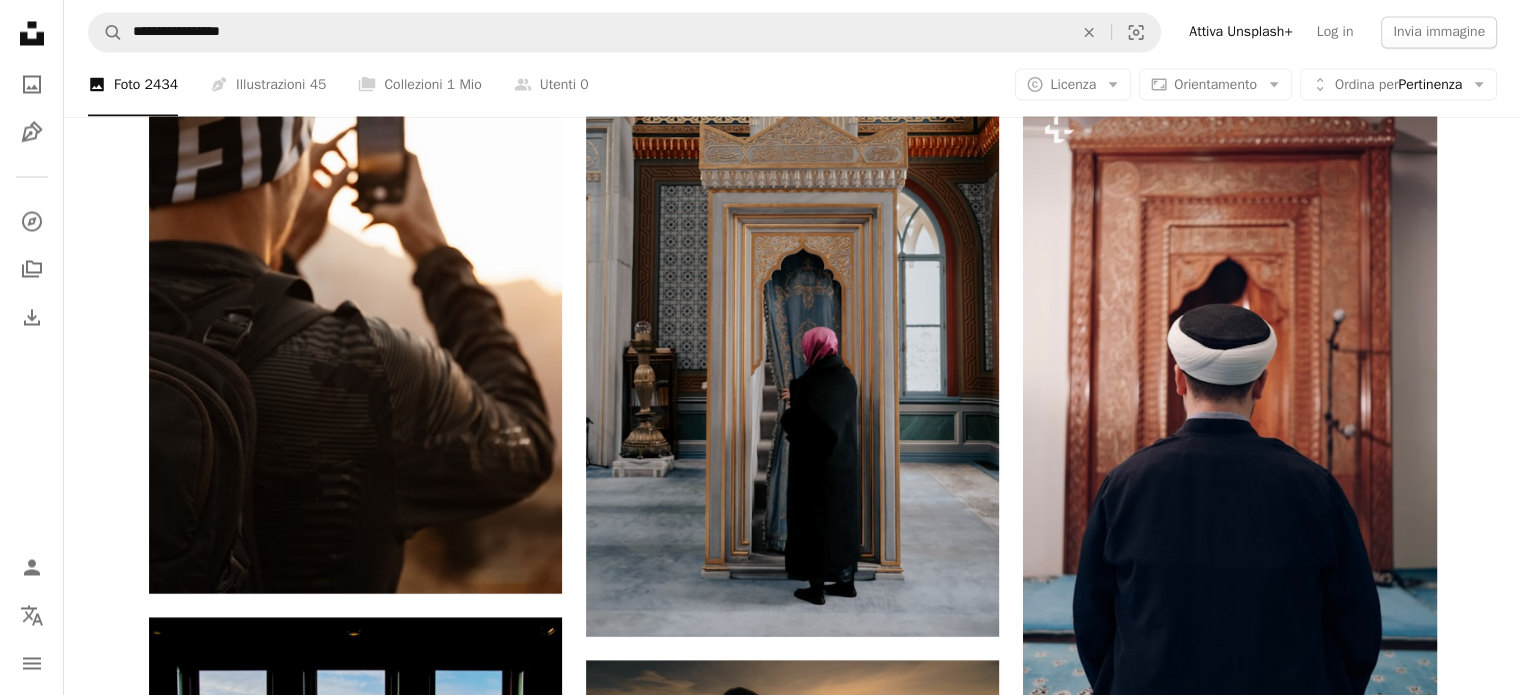 scroll, scrollTop: 4121, scrollLeft: 0, axis: vertical 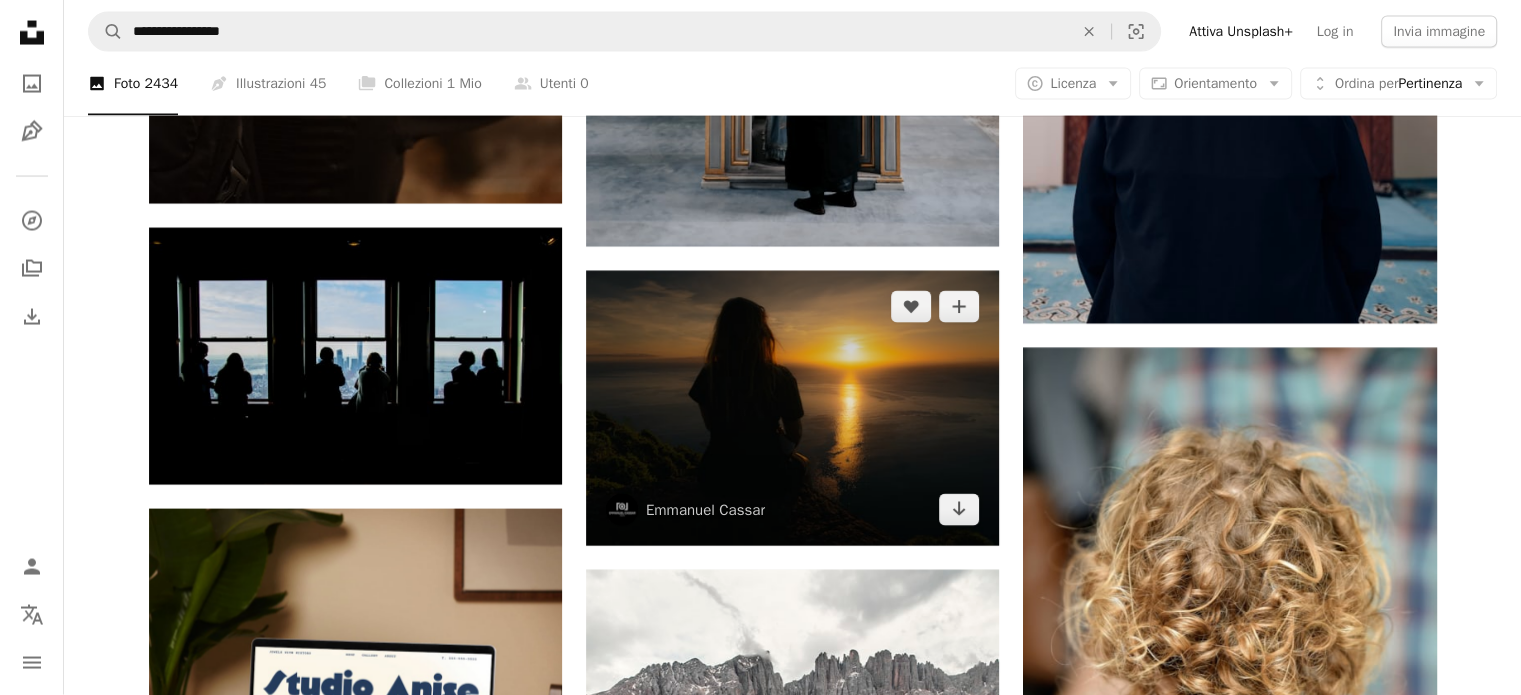 click at bounding box center [792, 408] 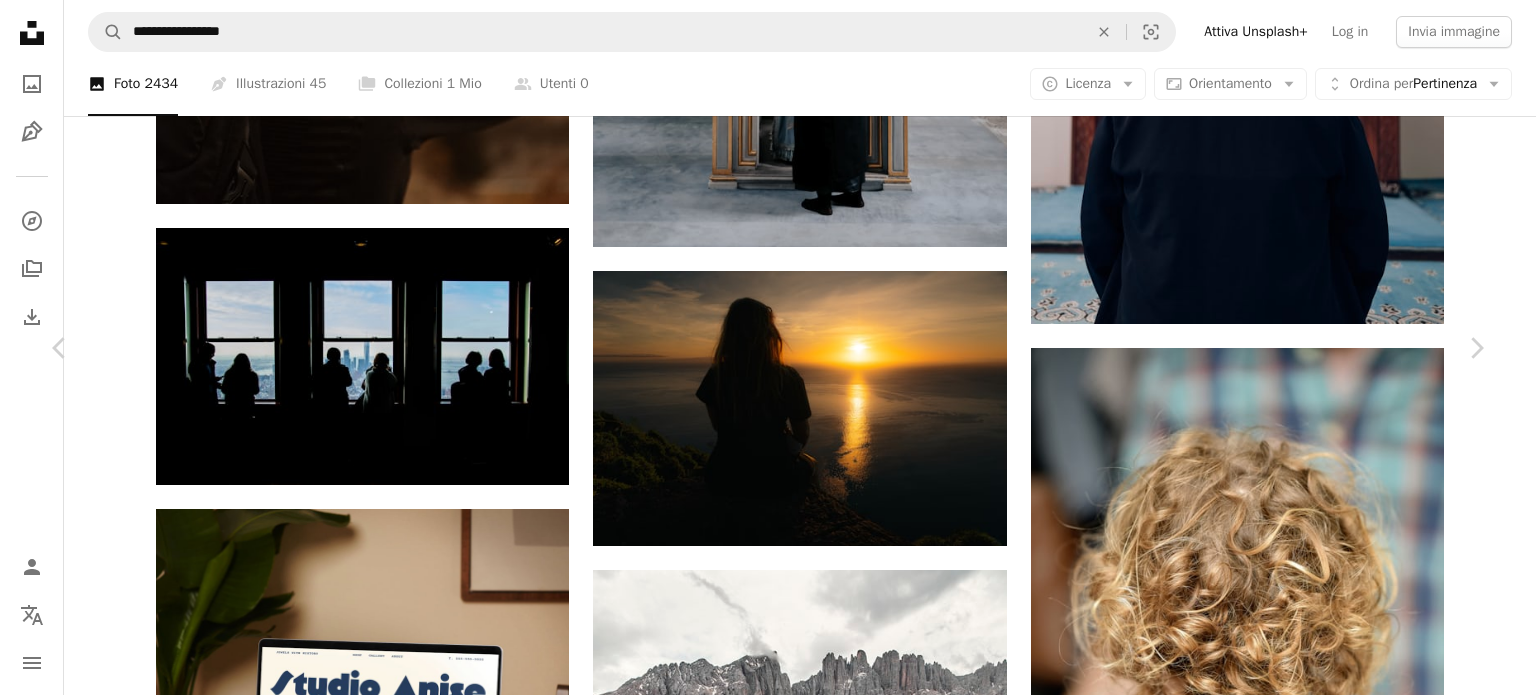 click on "Chevron down" 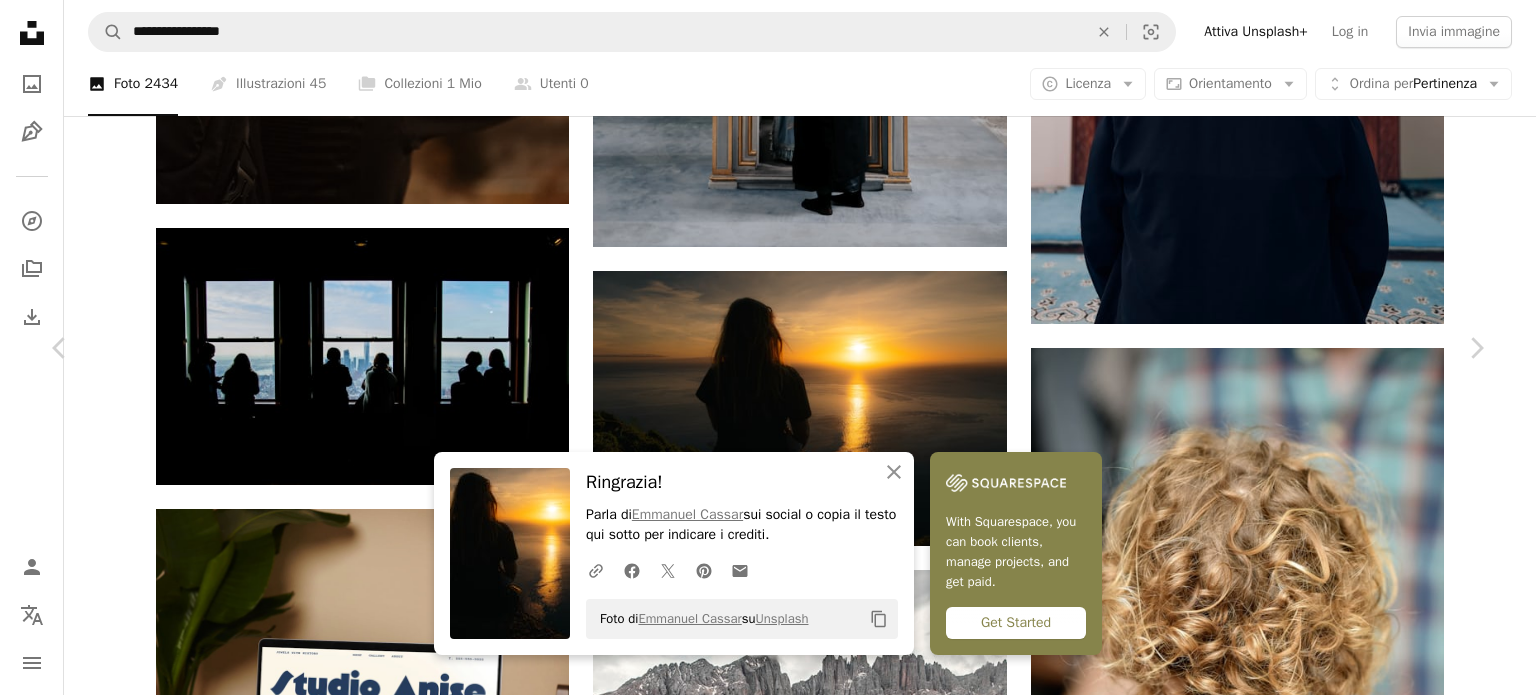 click on "An X shape" at bounding box center [20, 20] 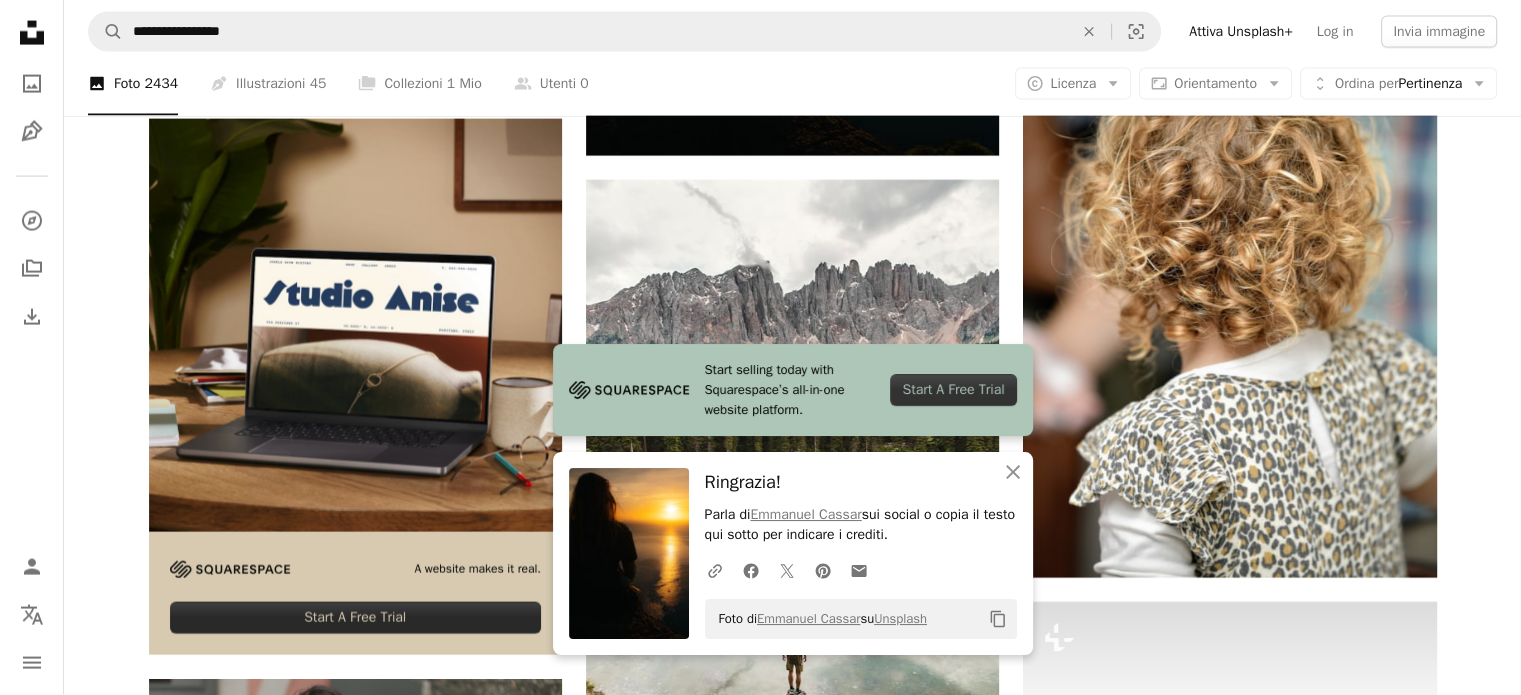 scroll, scrollTop: 4521, scrollLeft: 0, axis: vertical 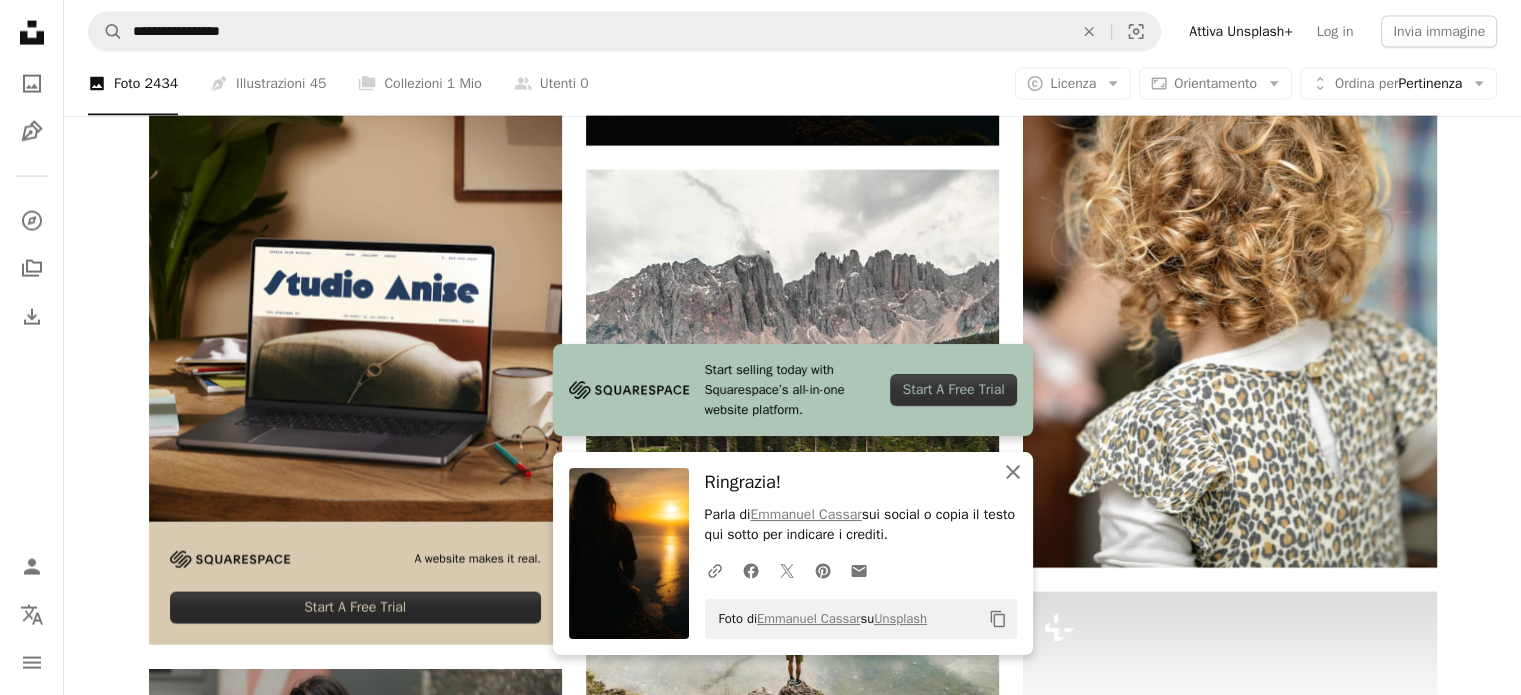 click on "An X shape" 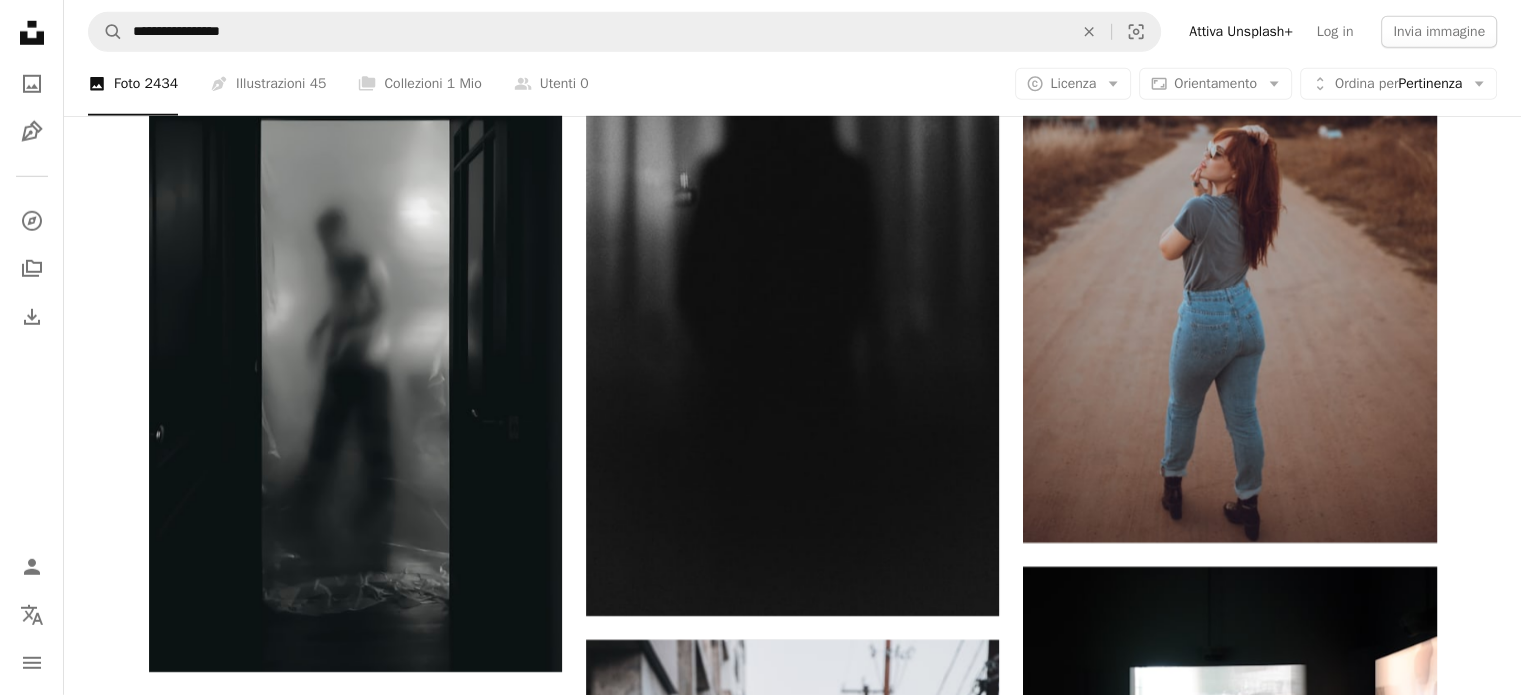 scroll, scrollTop: 13521, scrollLeft: 0, axis: vertical 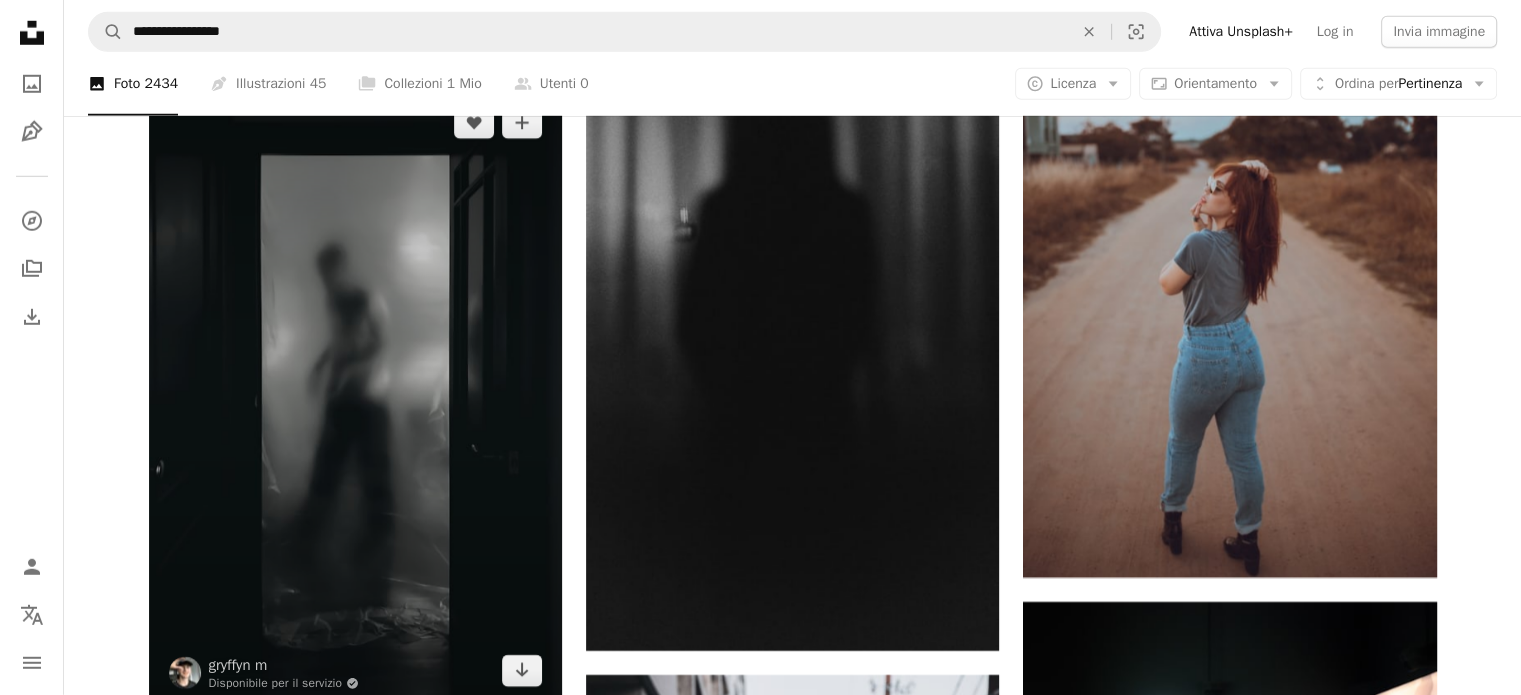 click at bounding box center [355, 397] 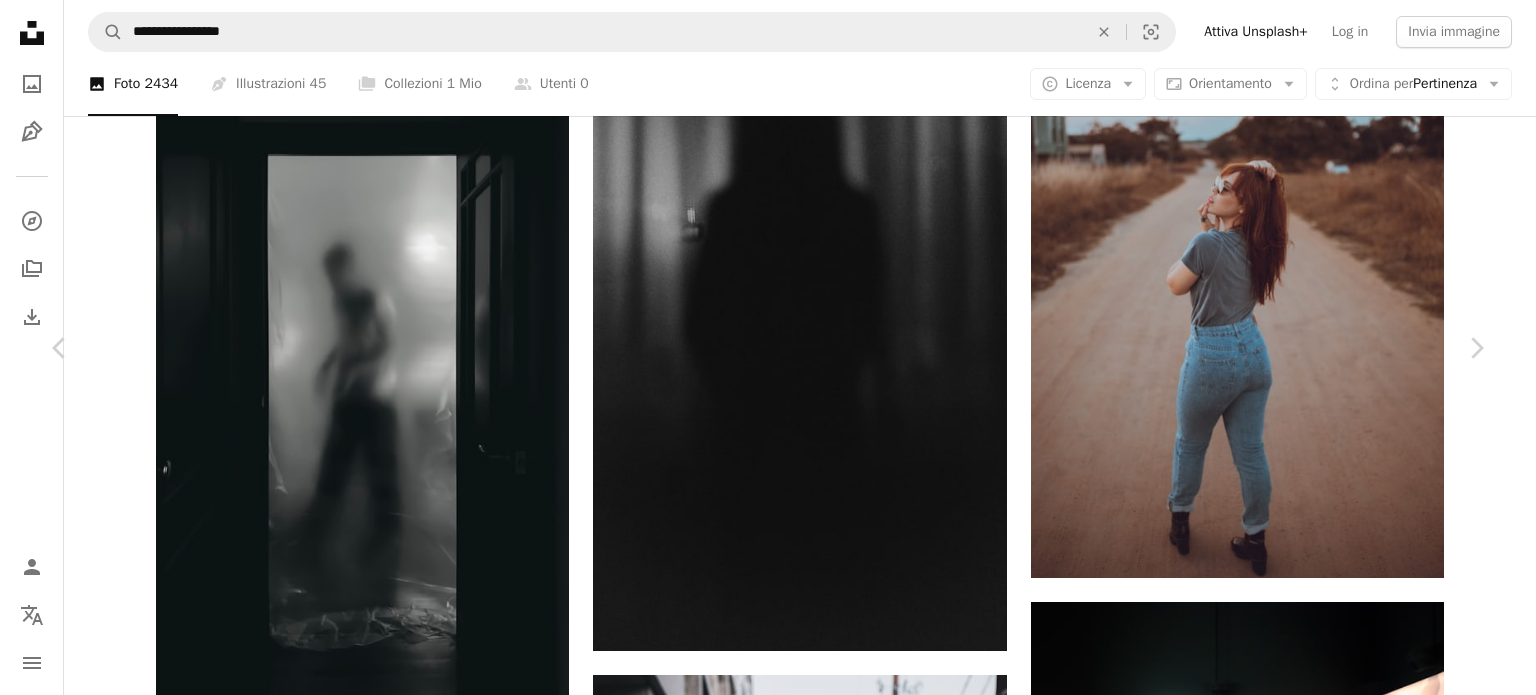 click on "Chevron down" 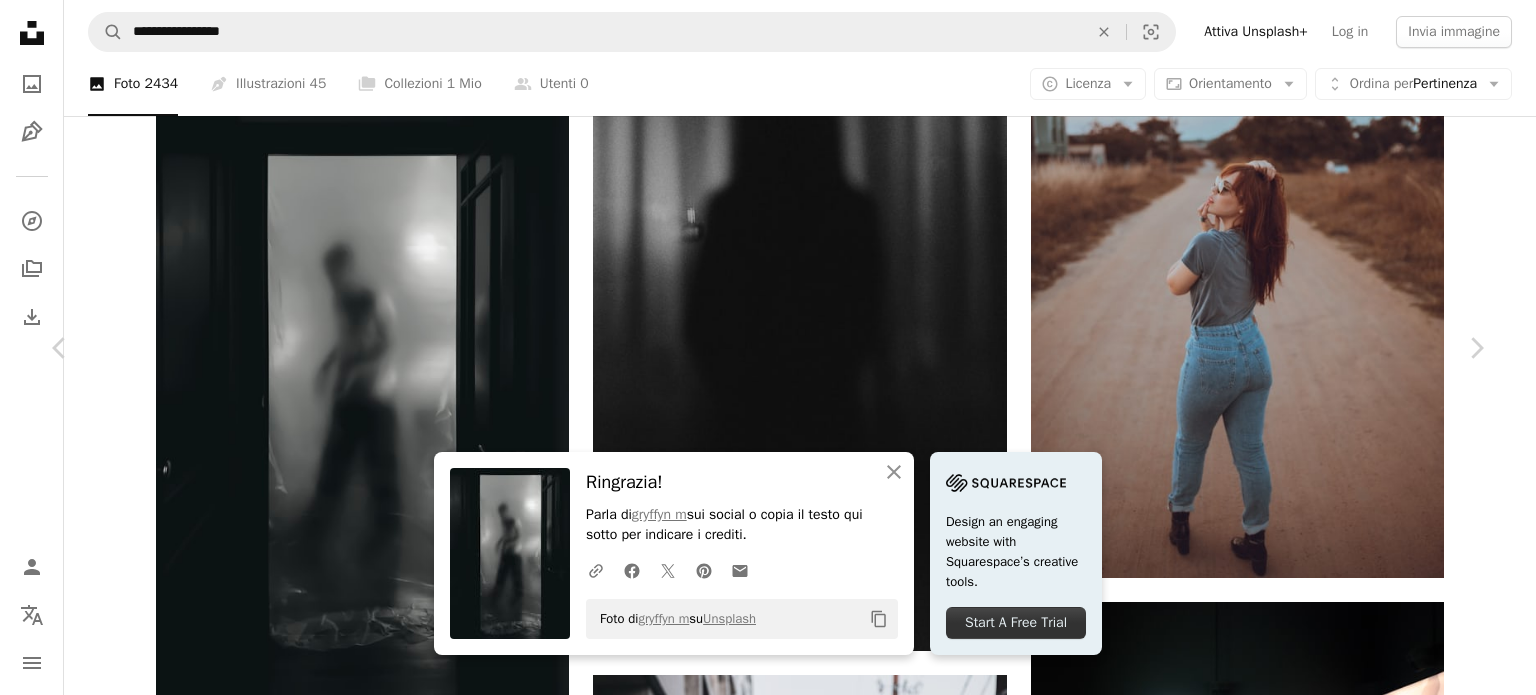 click on "An X shape" at bounding box center (20, 20) 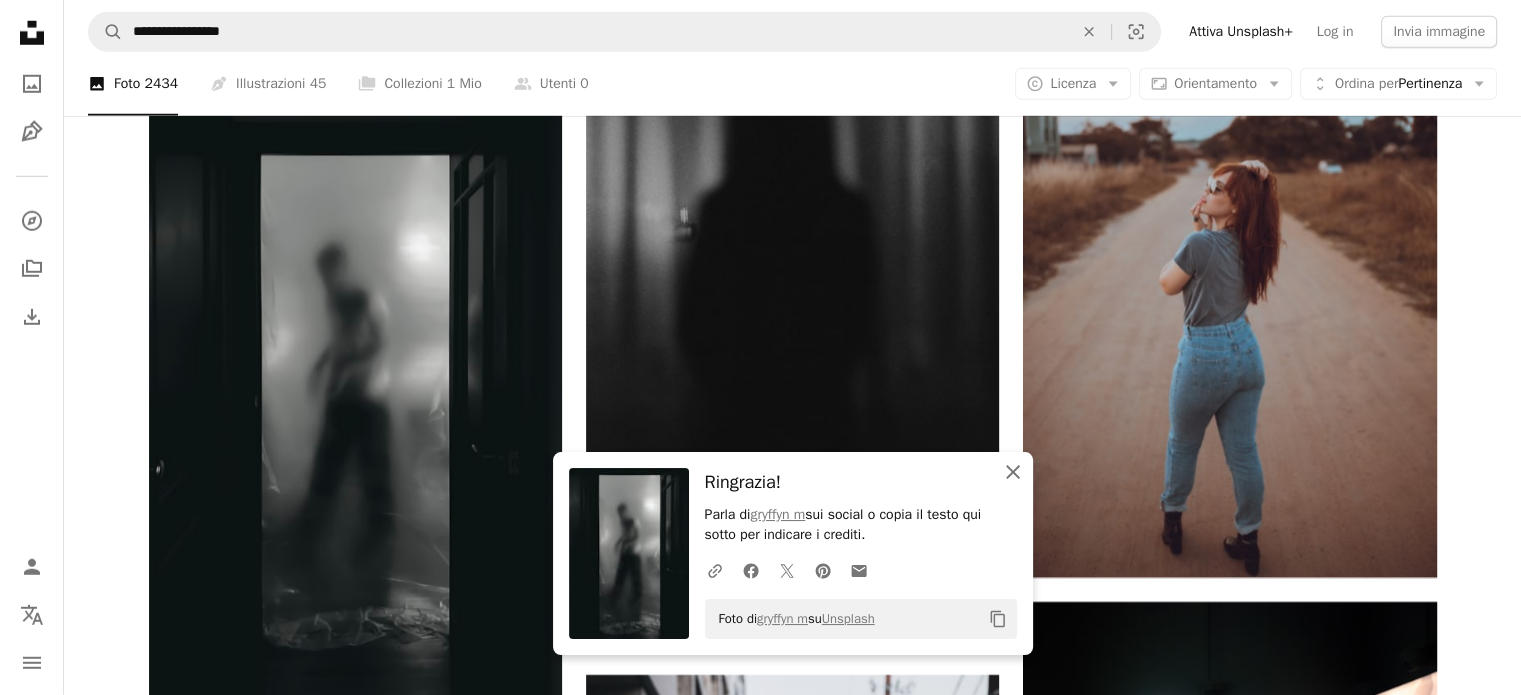 click 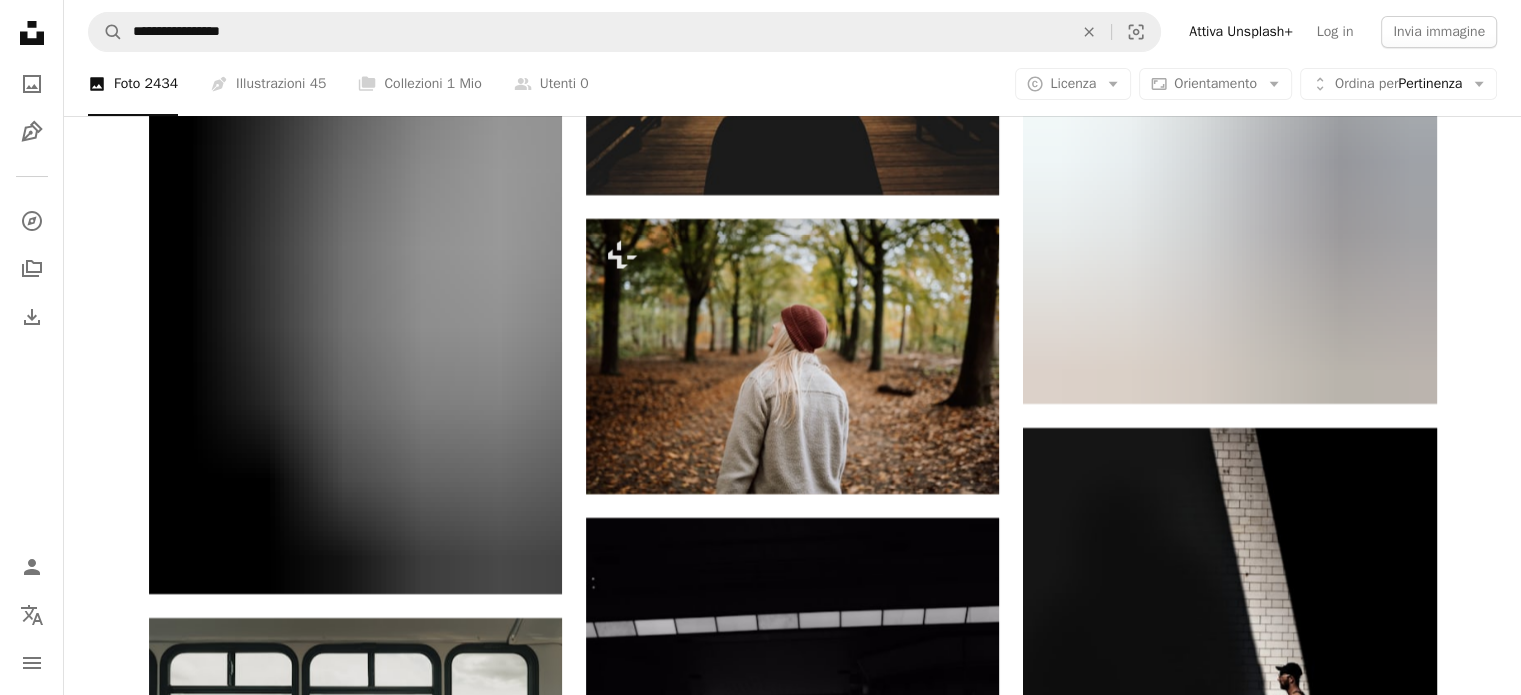 scroll, scrollTop: 15321, scrollLeft: 0, axis: vertical 